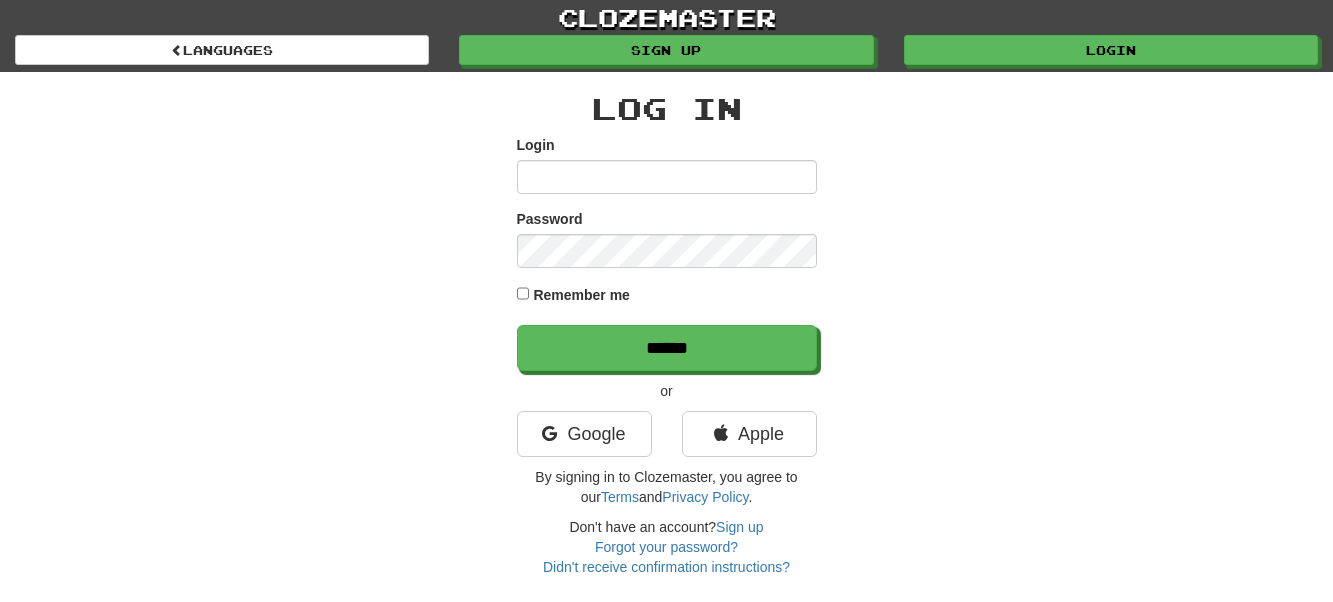 scroll, scrollTop: 0, scrollLeft: 0, axis: both 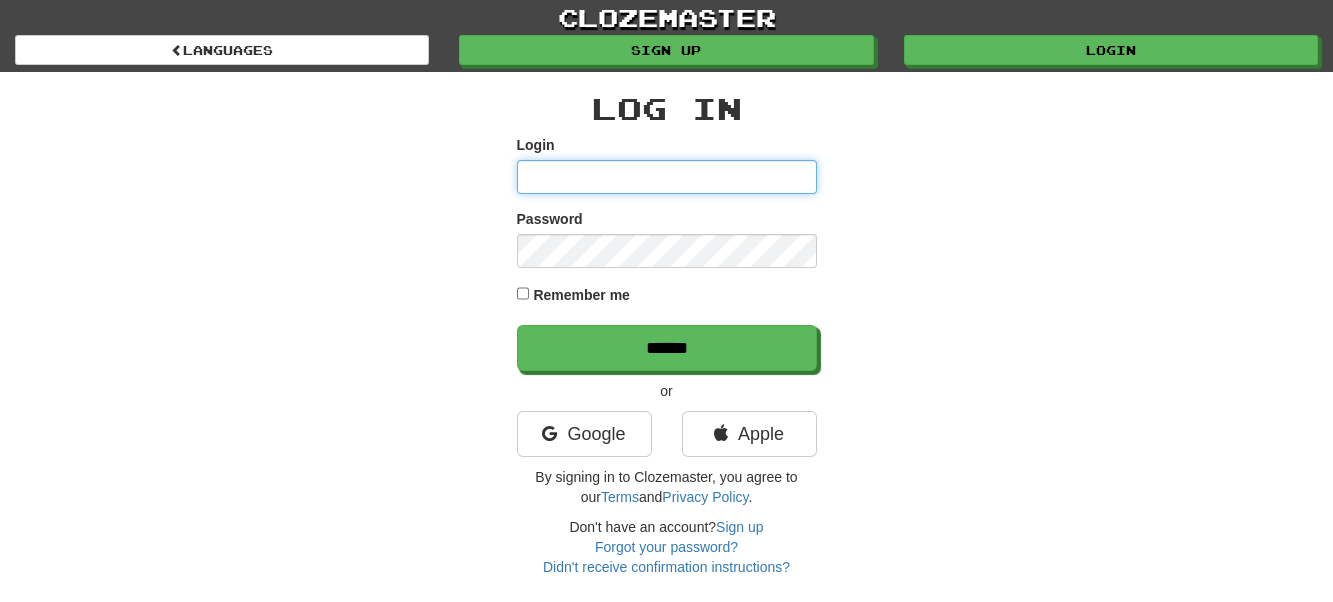 type on "**********" 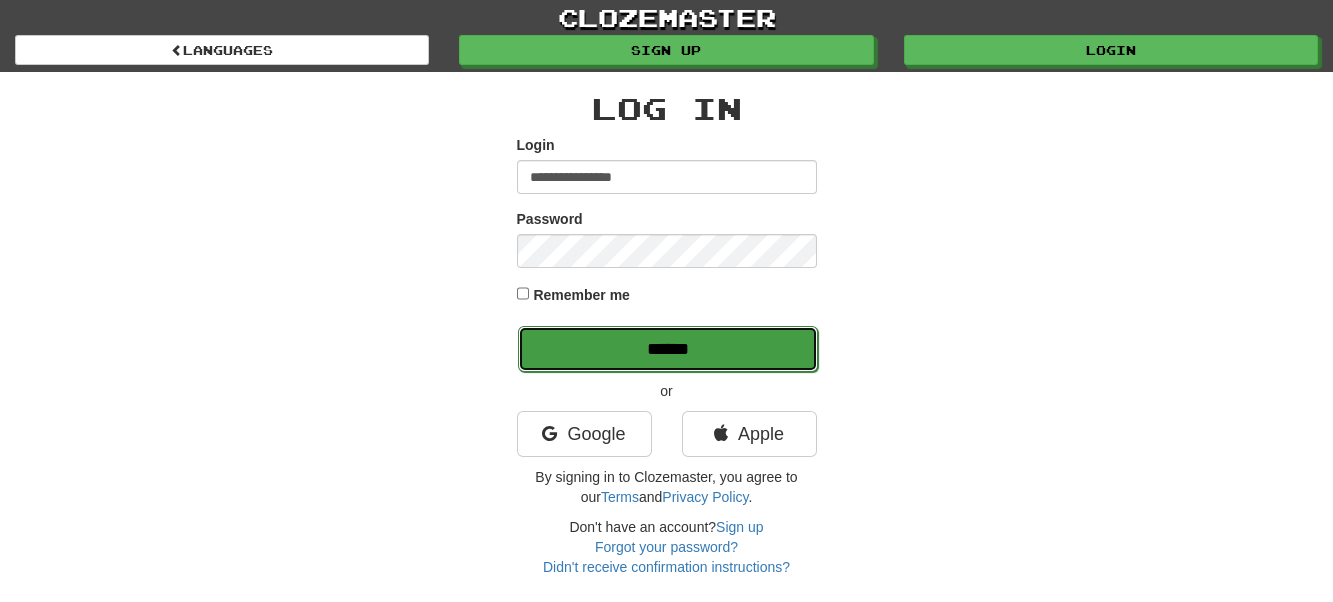 drag, startPoint x: 654, startPoint y: 336, endPoint x: 699, endPoint y: 336, distance: 45 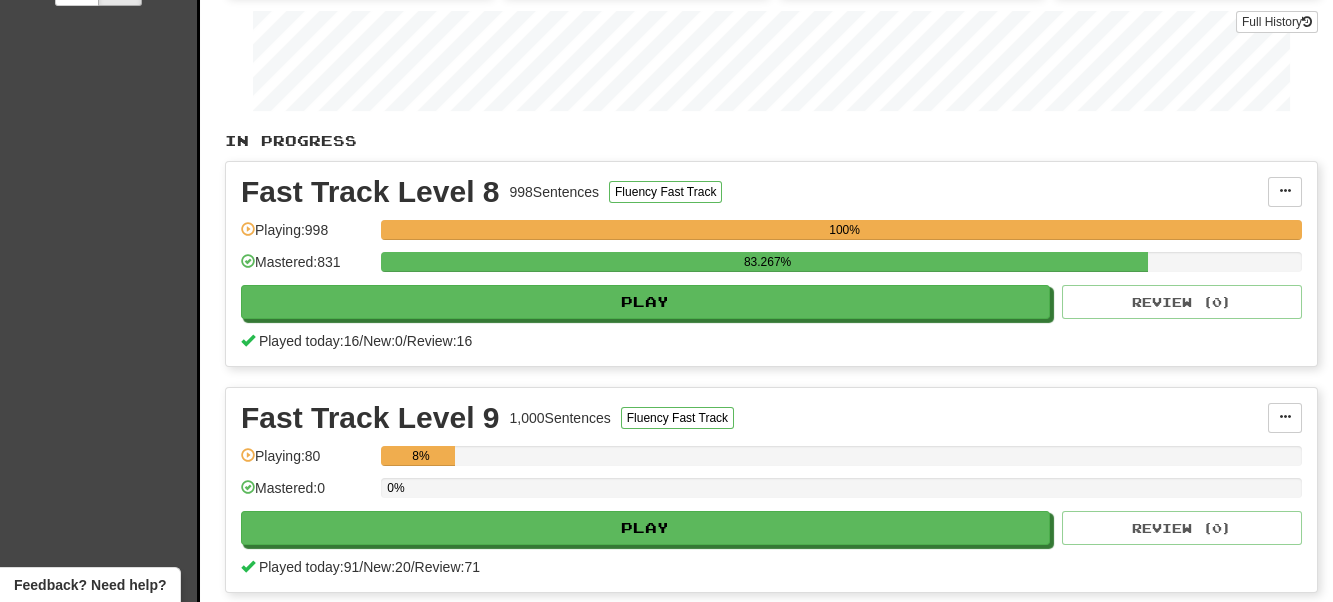 scroll, scrollTop: 0, scrollLeft: 0, axis: both 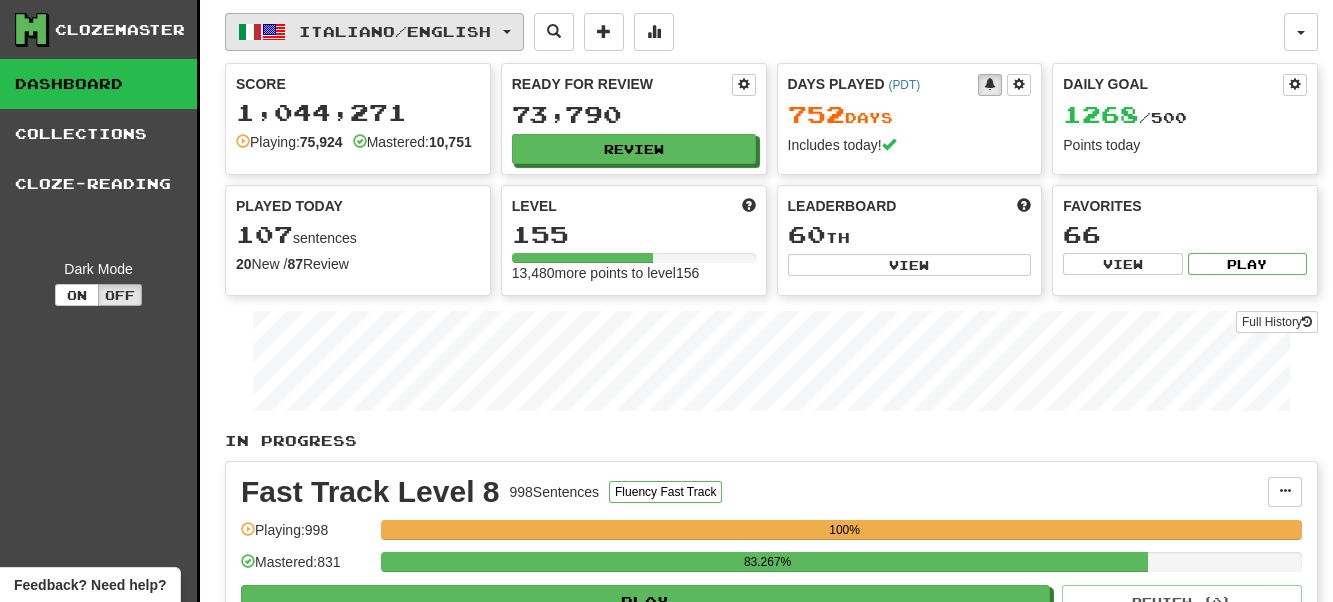 click at bounding box center [507, 32] 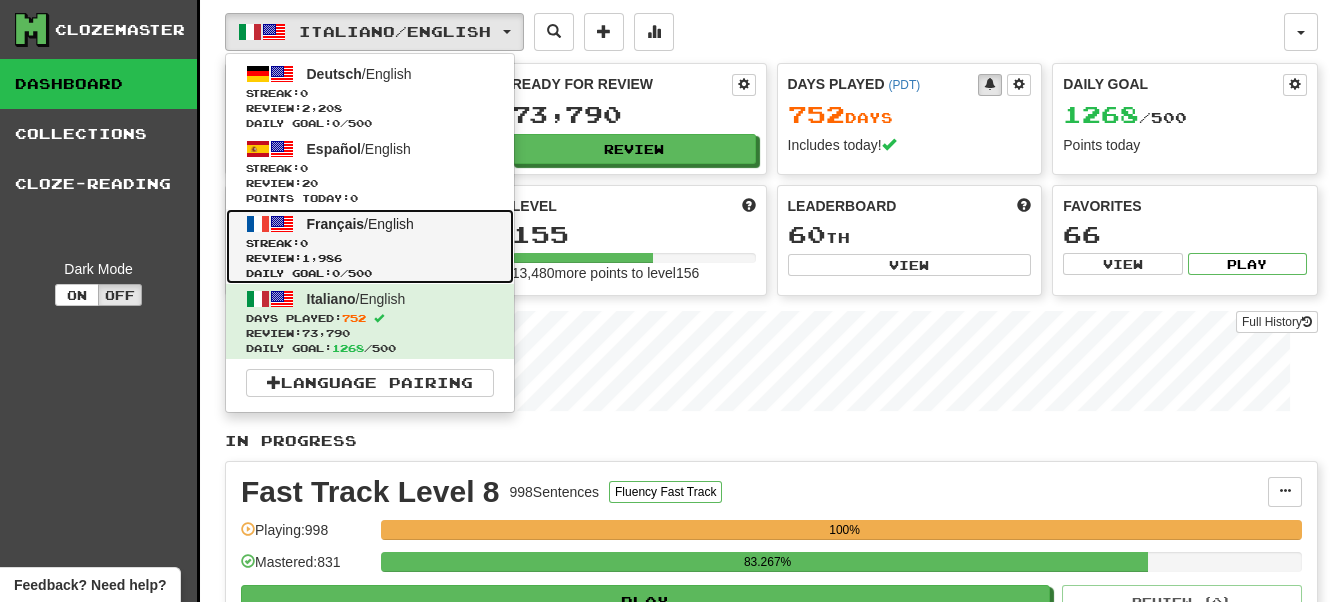 click on "Français  /  English" at bounding box center [360, 224] 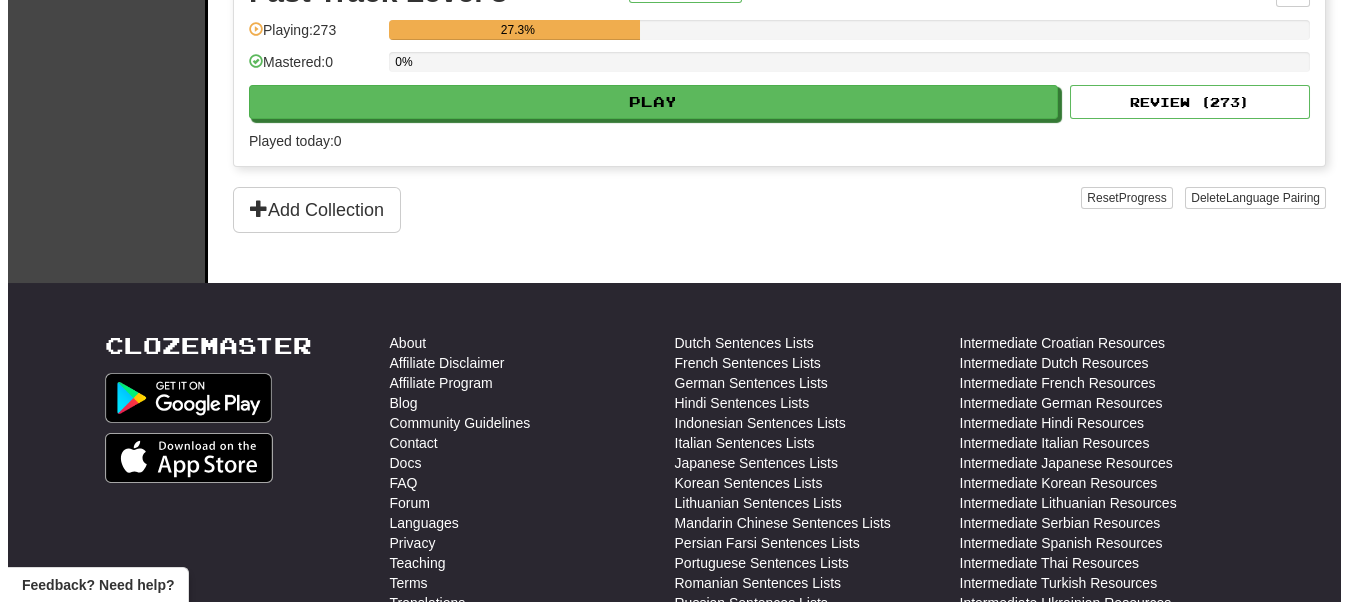 scroll, scrollTop: 400, scrollLeft: 0, axis: vertical 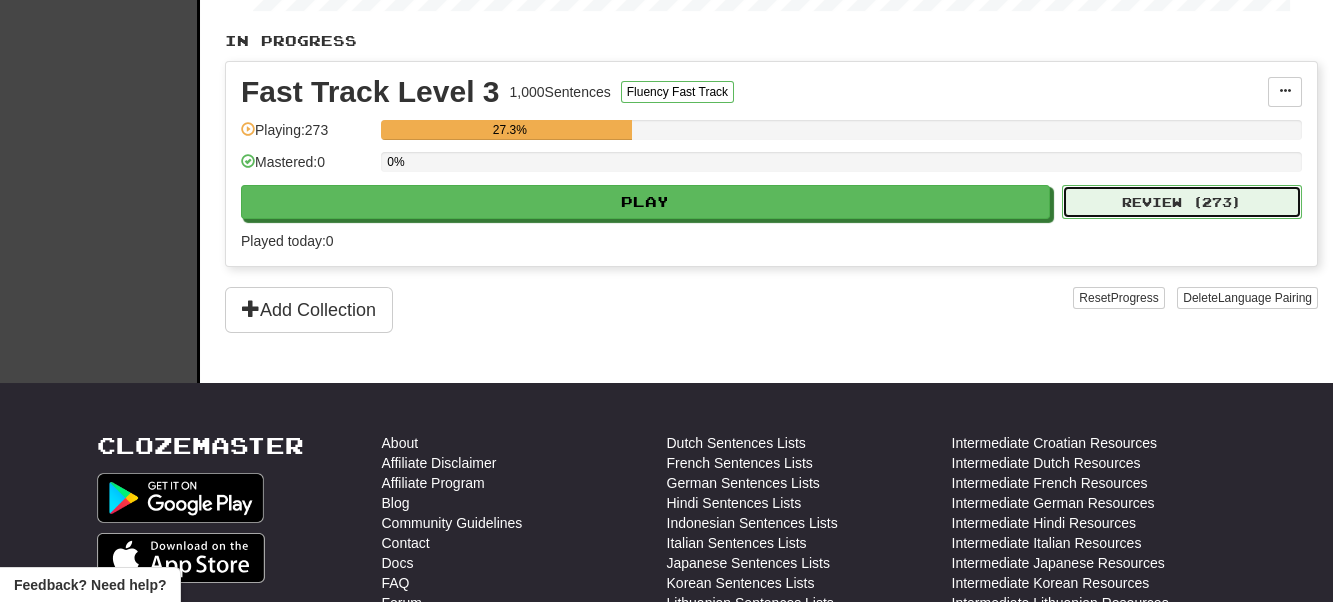 click on "Review ( 273 )" at bounding box center (1182, 202) 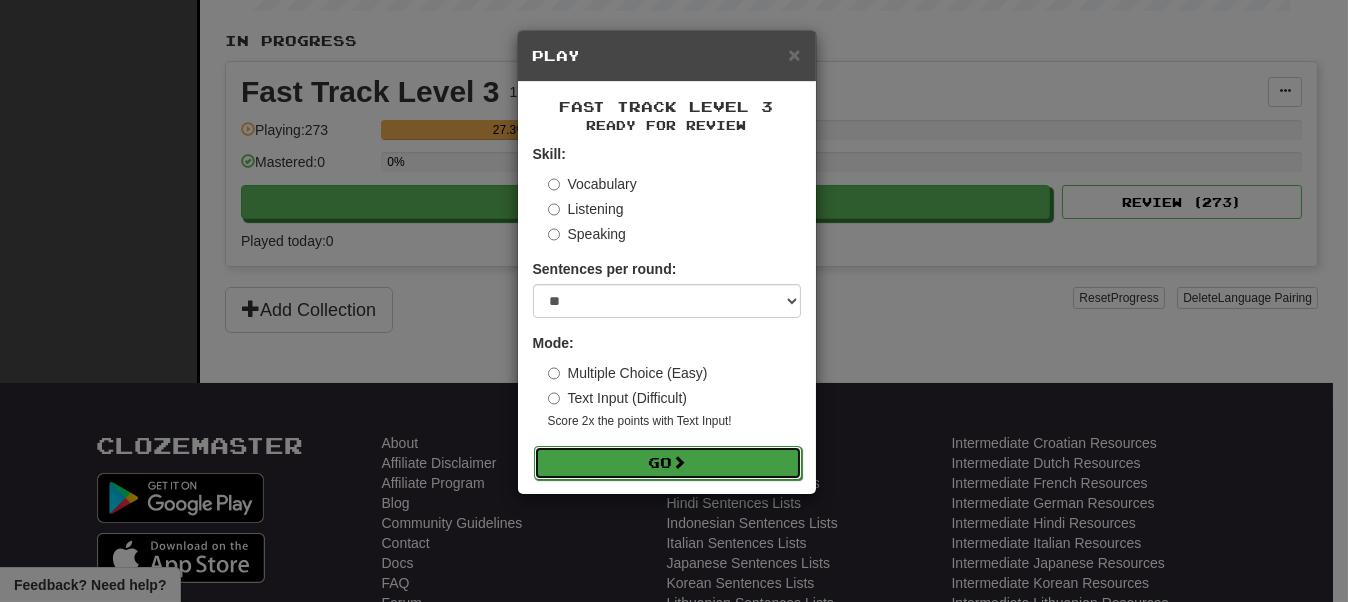 click on "Go" at bounding box center (668, 463) 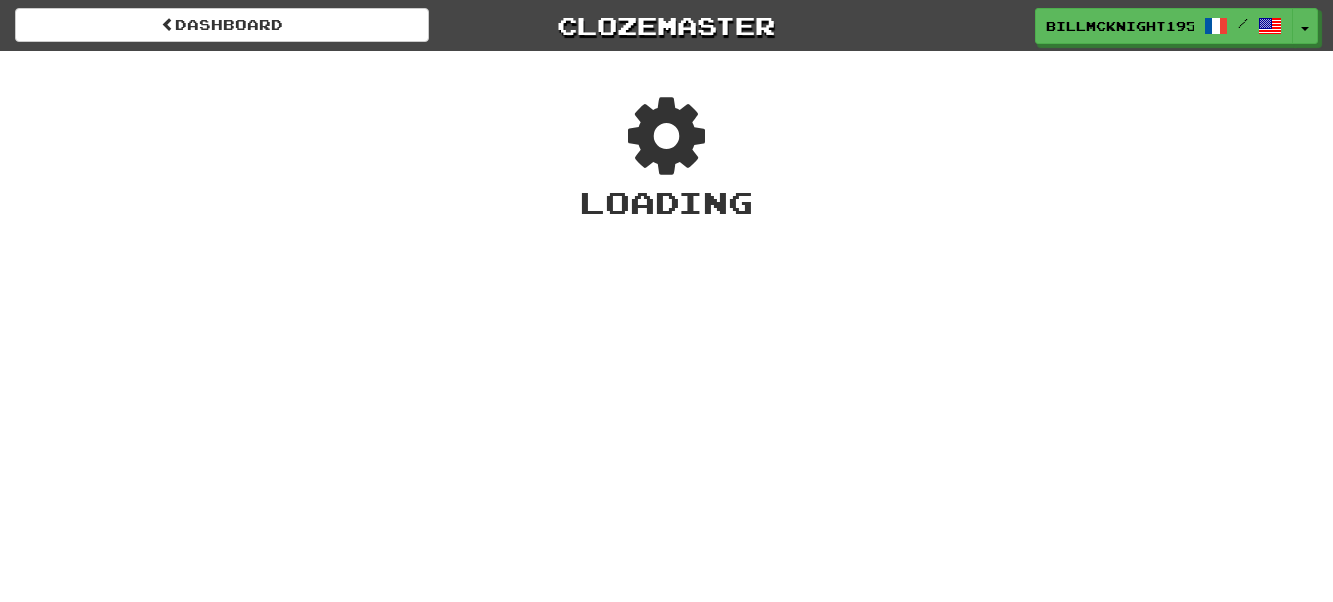 scroll, scrollTop: 0, scrollLeft: 0, axis: both 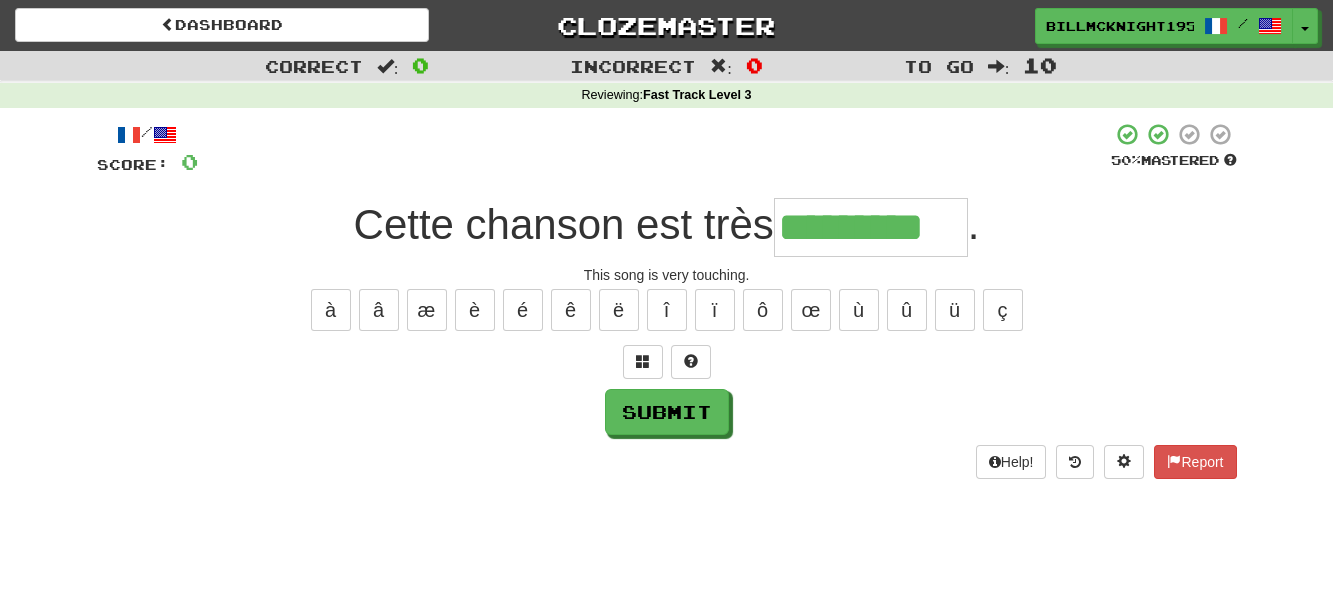 type on "*********" 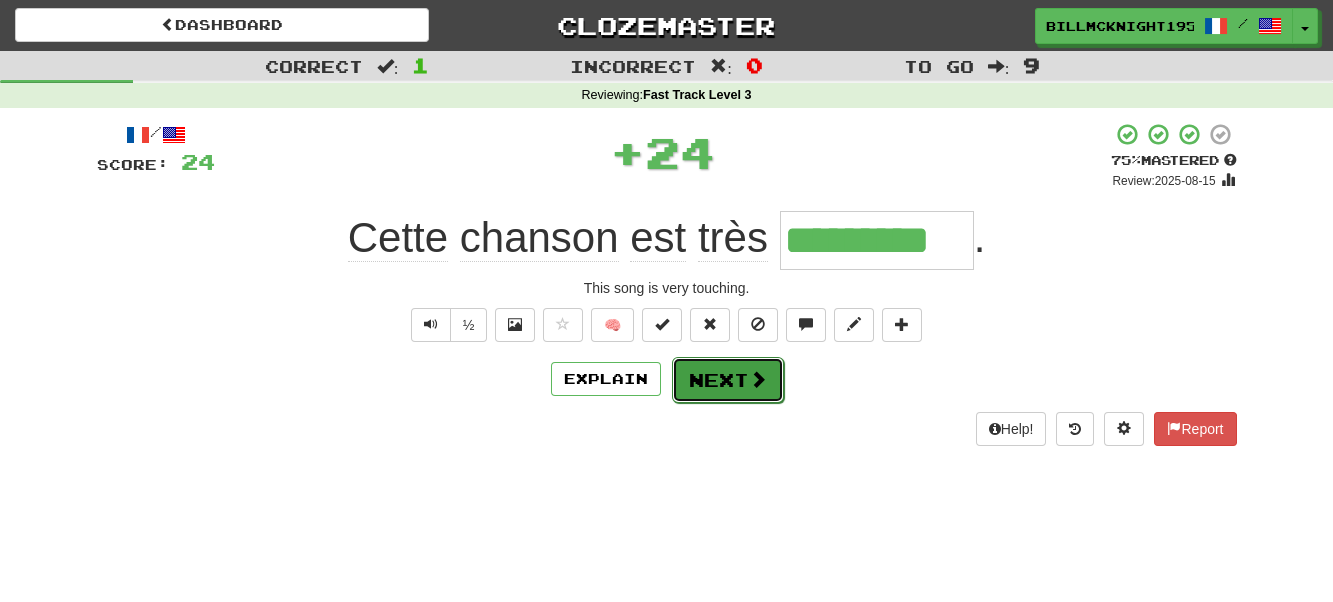 click on "Next" at bounding box center (728, 380) 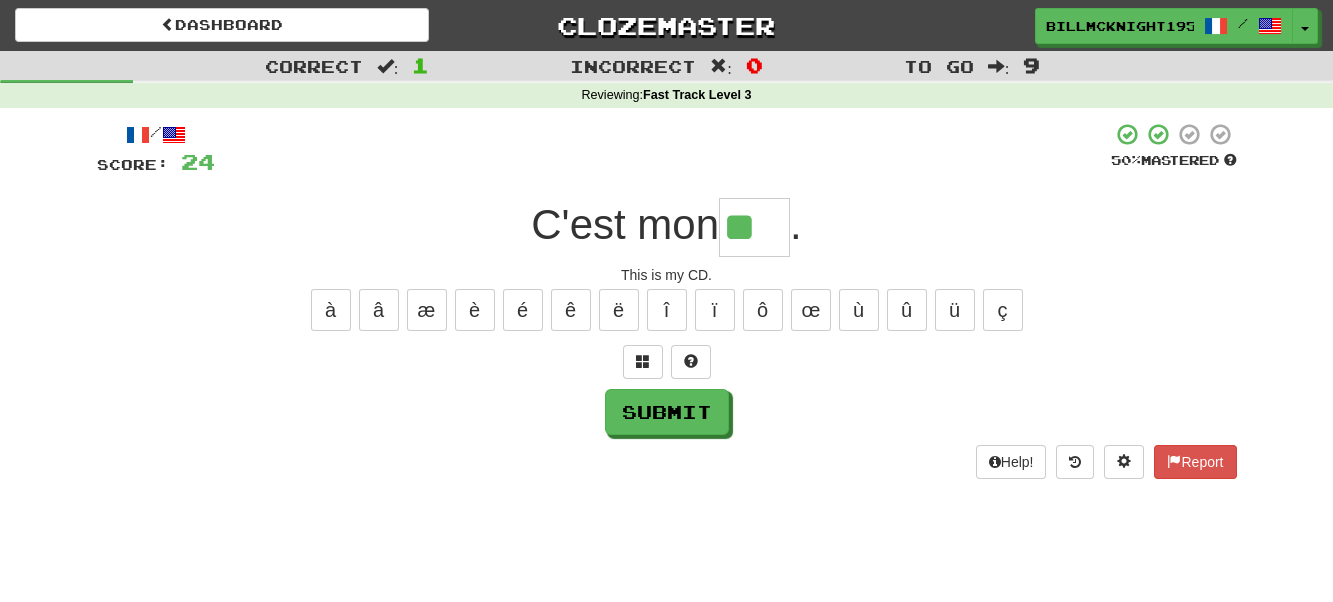 type on "**" 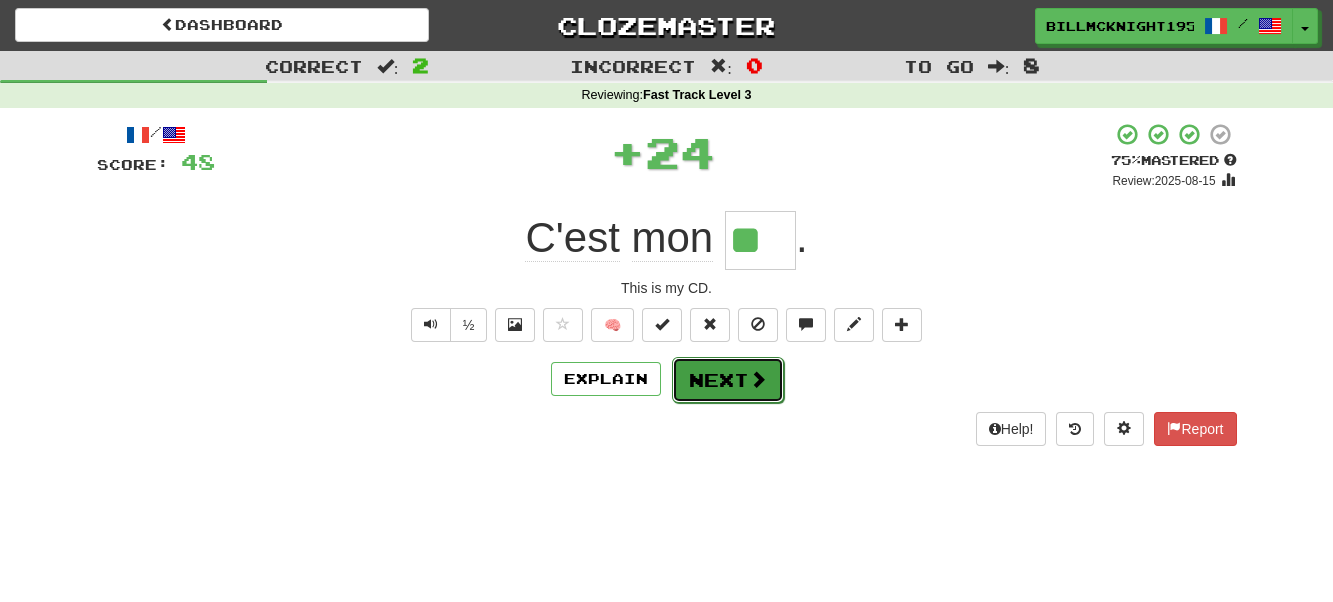 click on "Next" at bounding box center [728, 380] 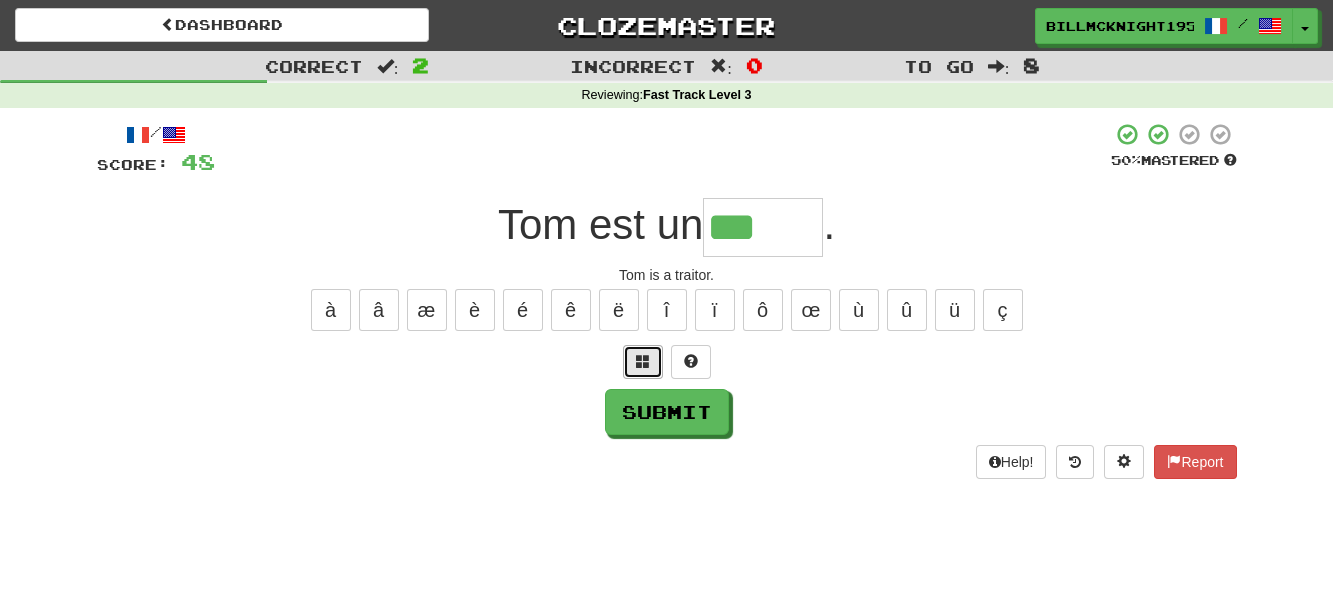 click at bounding box center [643, 361] 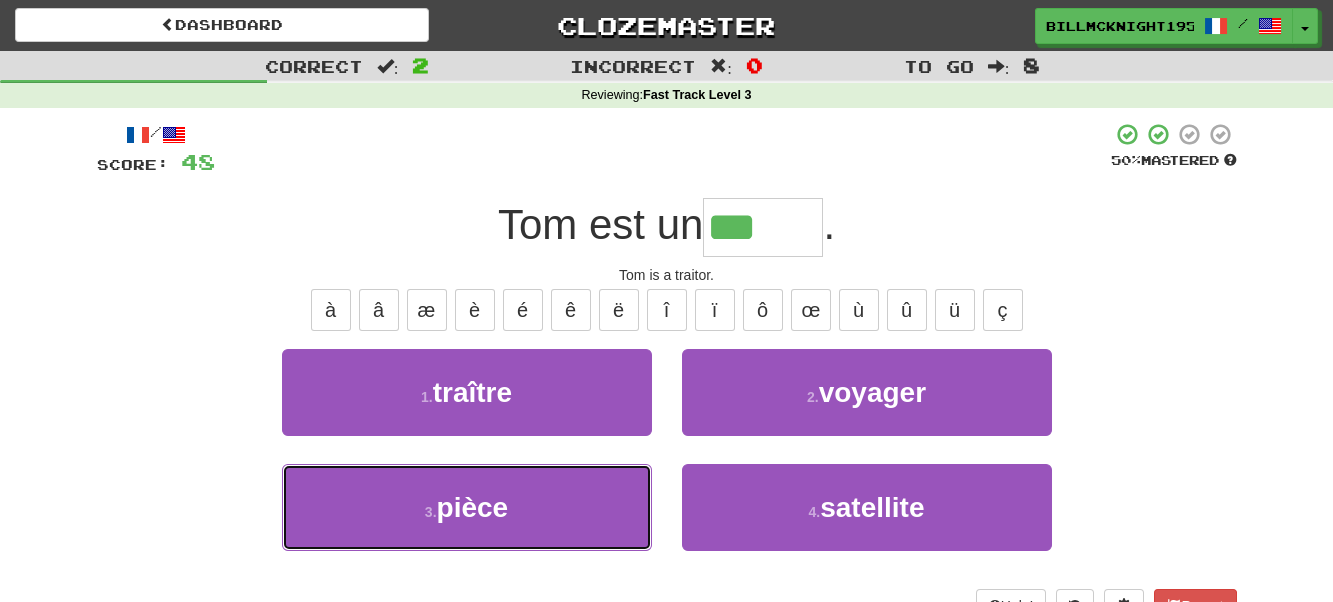 drag, startPoint x: 523, startPoint y: 518, endPoint x: 532, endPoint y: 513, distance: 10.29563 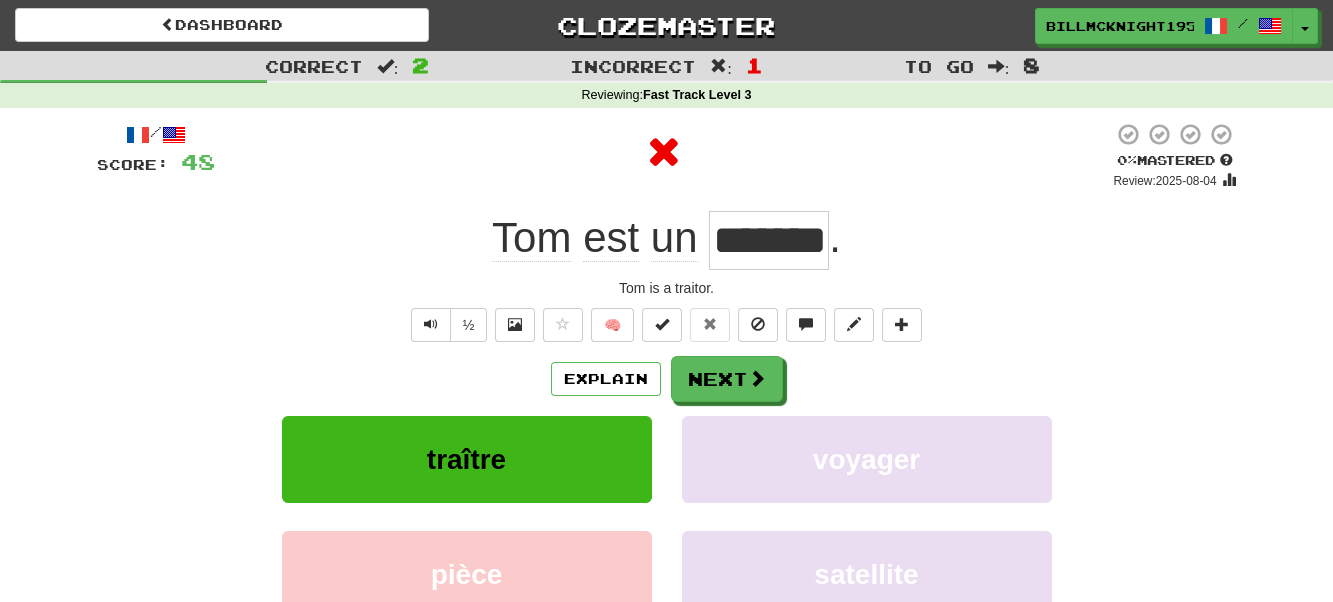 click on "Explain Next traître voyager pièce satellite Learn more: traître voyager pièce satellite" at bounding box center [667, 516] 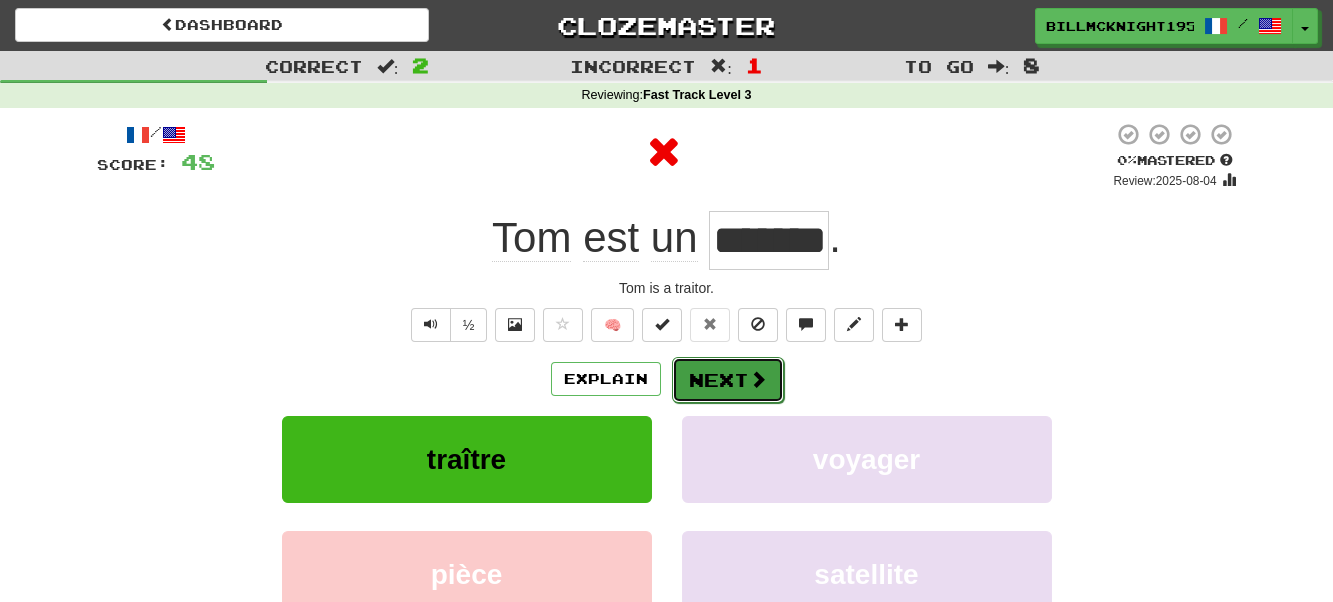 click on "Next" at bounding box center [728, 380] 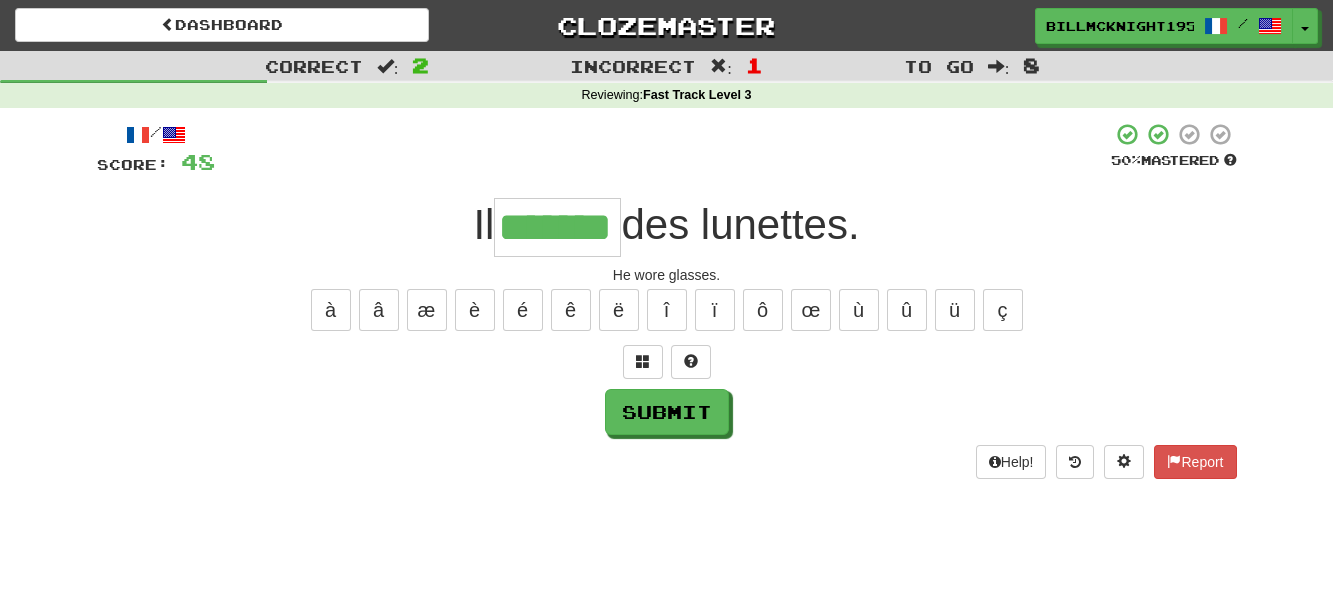 type on "*******" 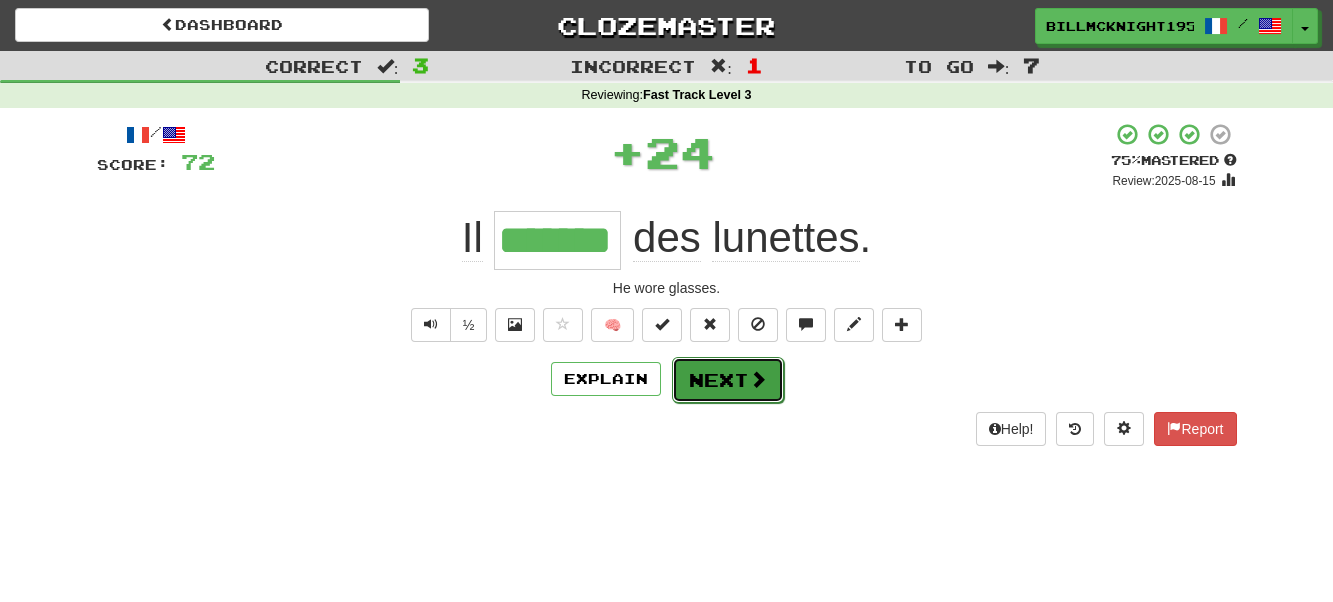 click on "Next" at bounding box center (728, 380) 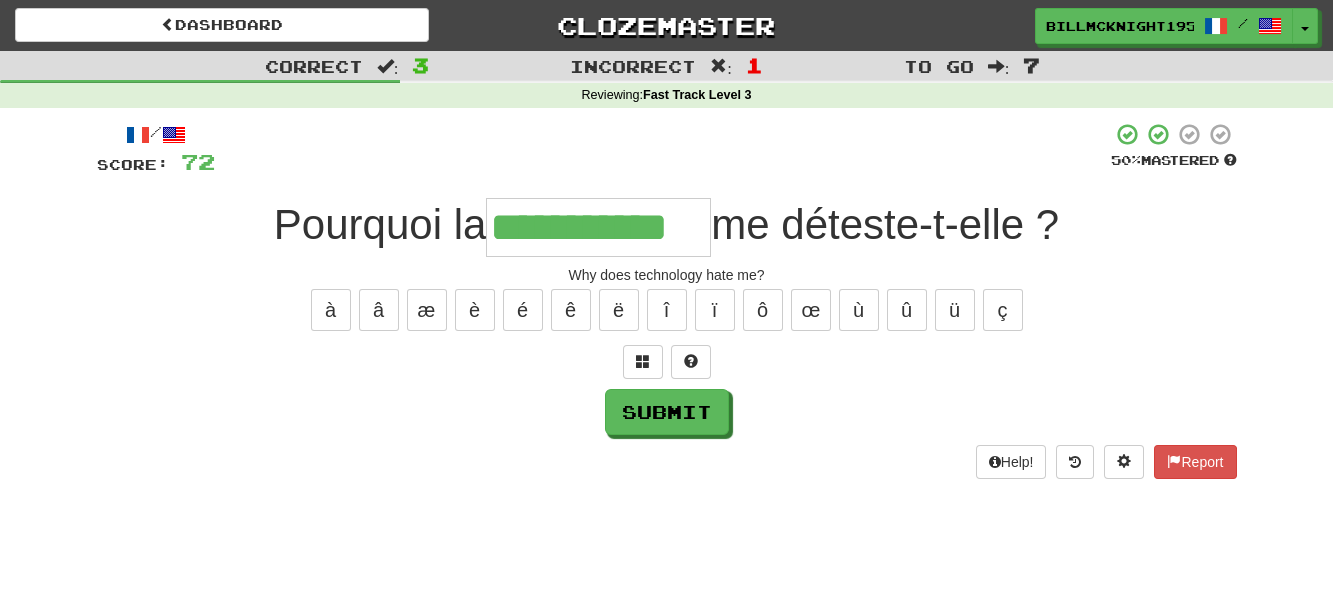 type on "**********" 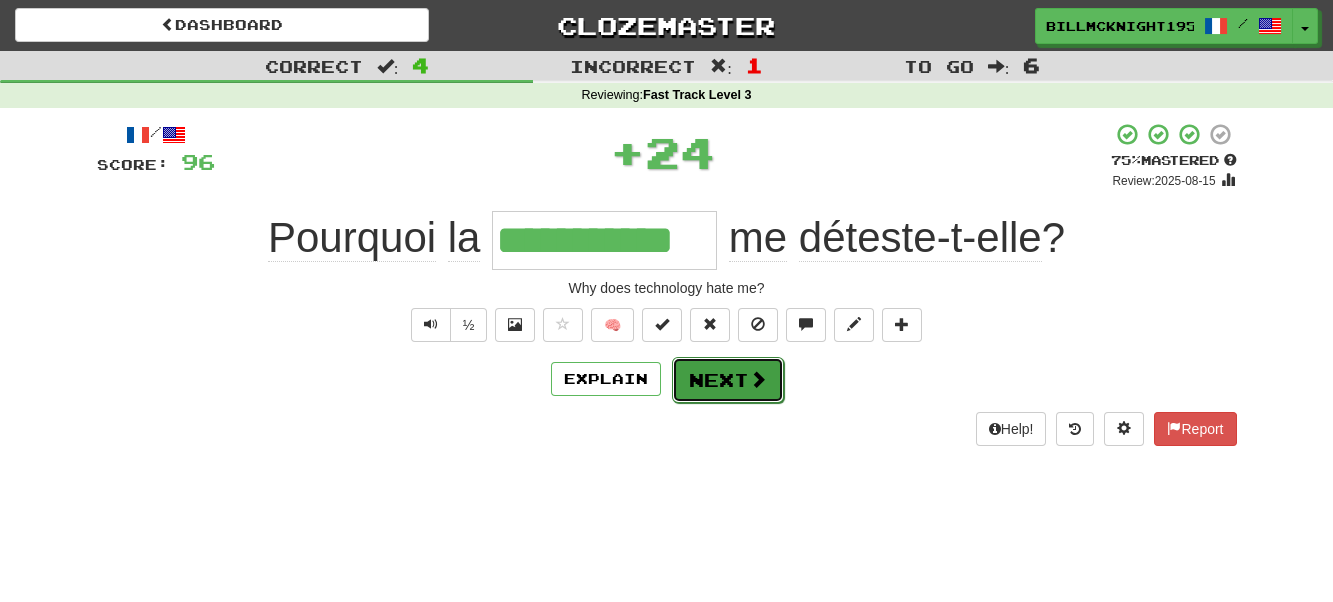 click on "Next" at bounding box center [728, 380] 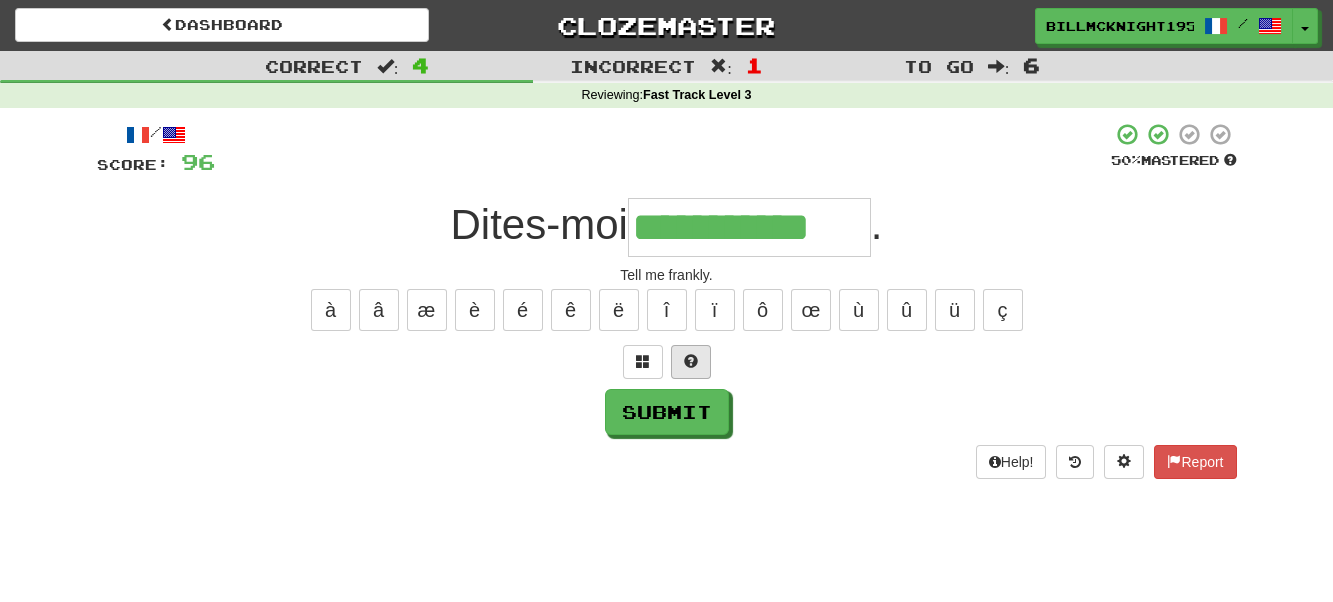type on "**********" 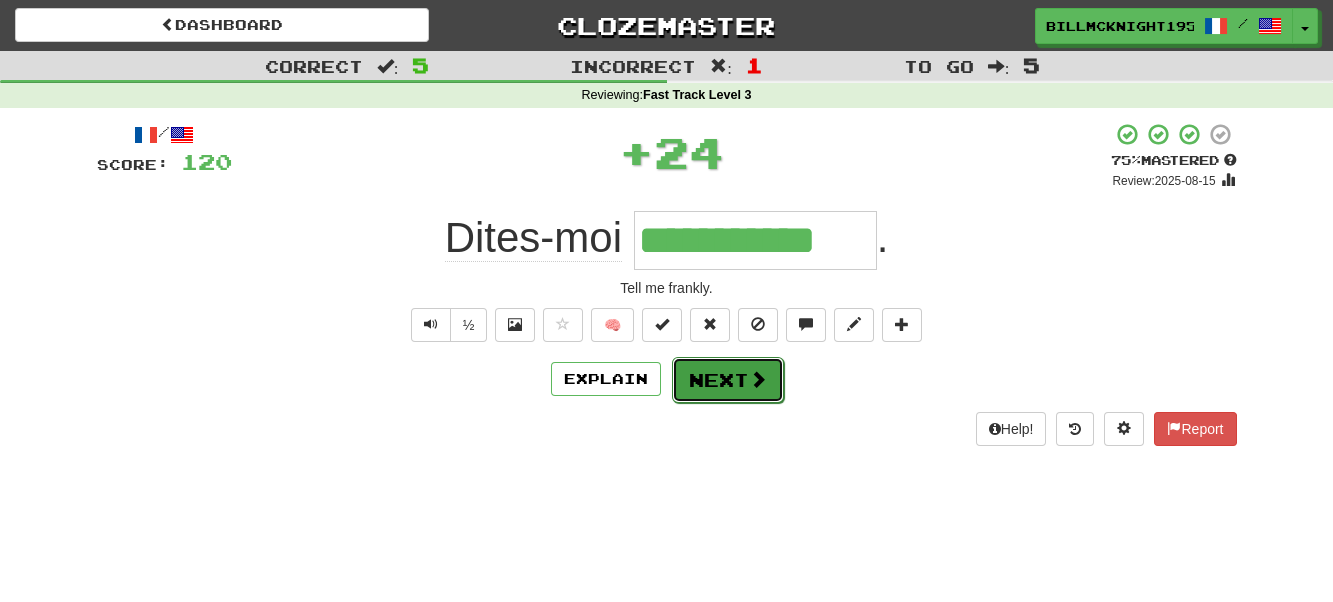 click on "Next" at bounding box center (728, 380) 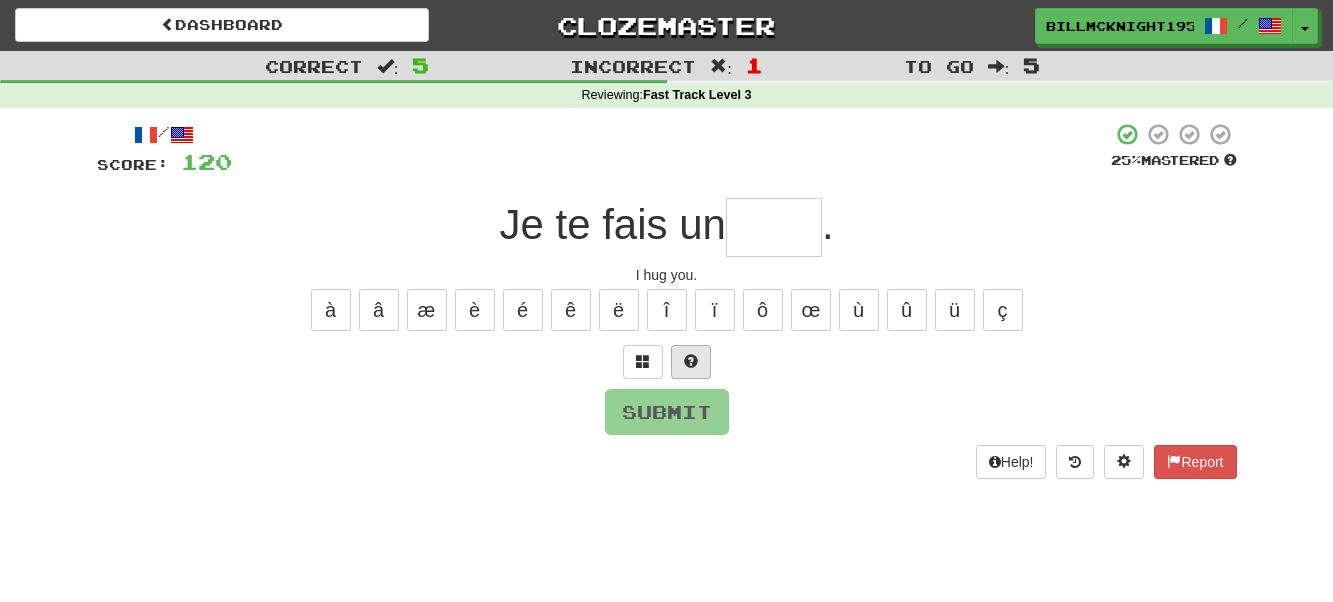 type on "*" 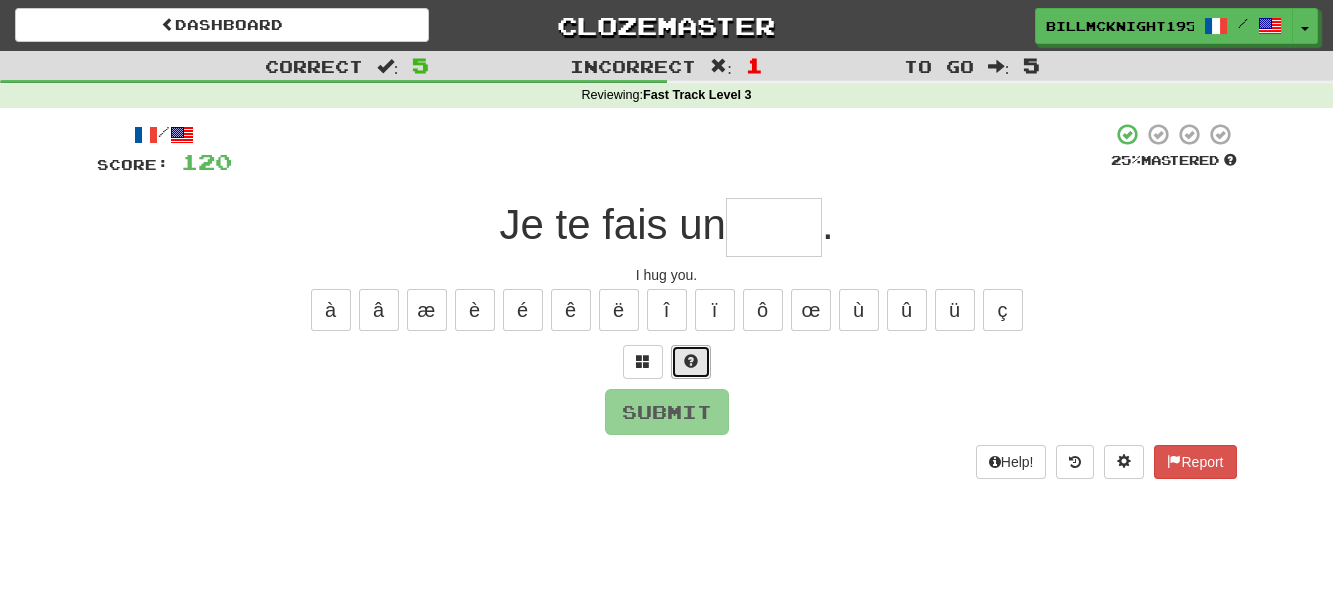 click at bounding box center [691, 361] 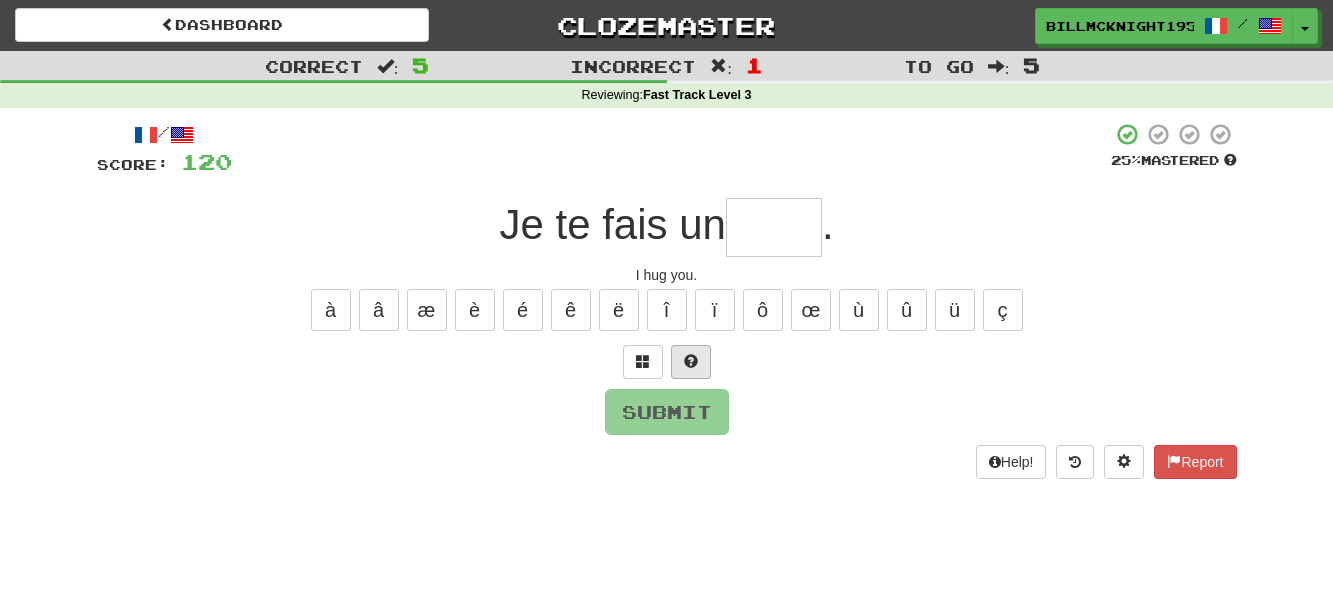 type on "*" 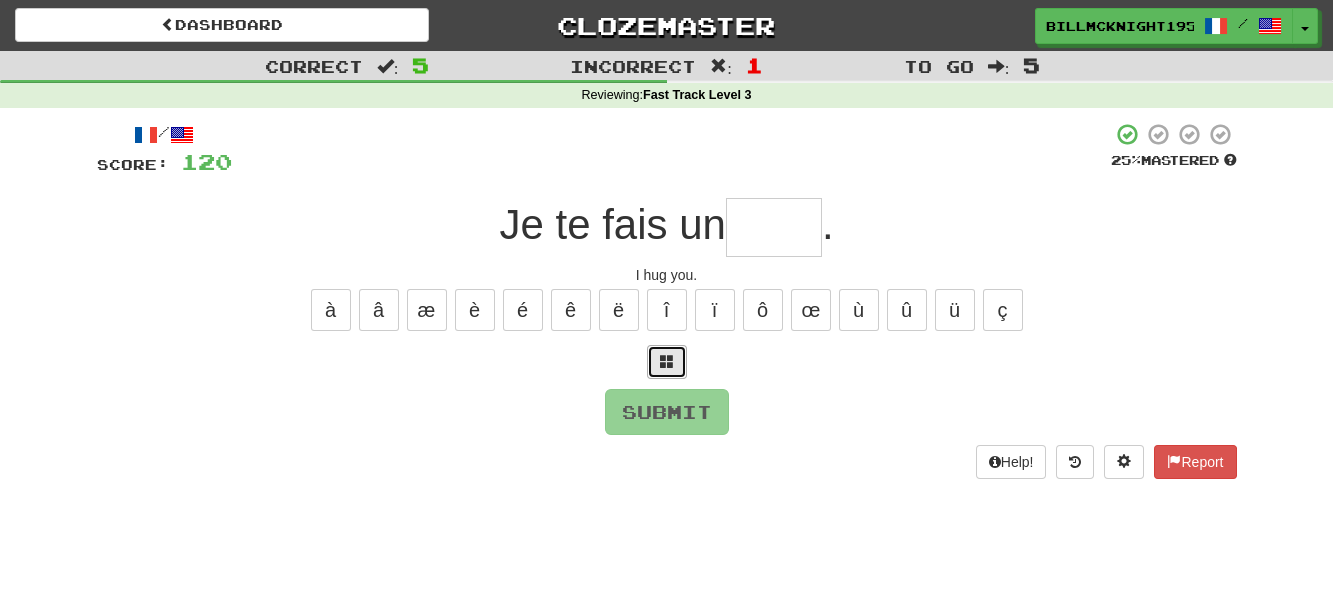 click at bounding box center [667, 362] 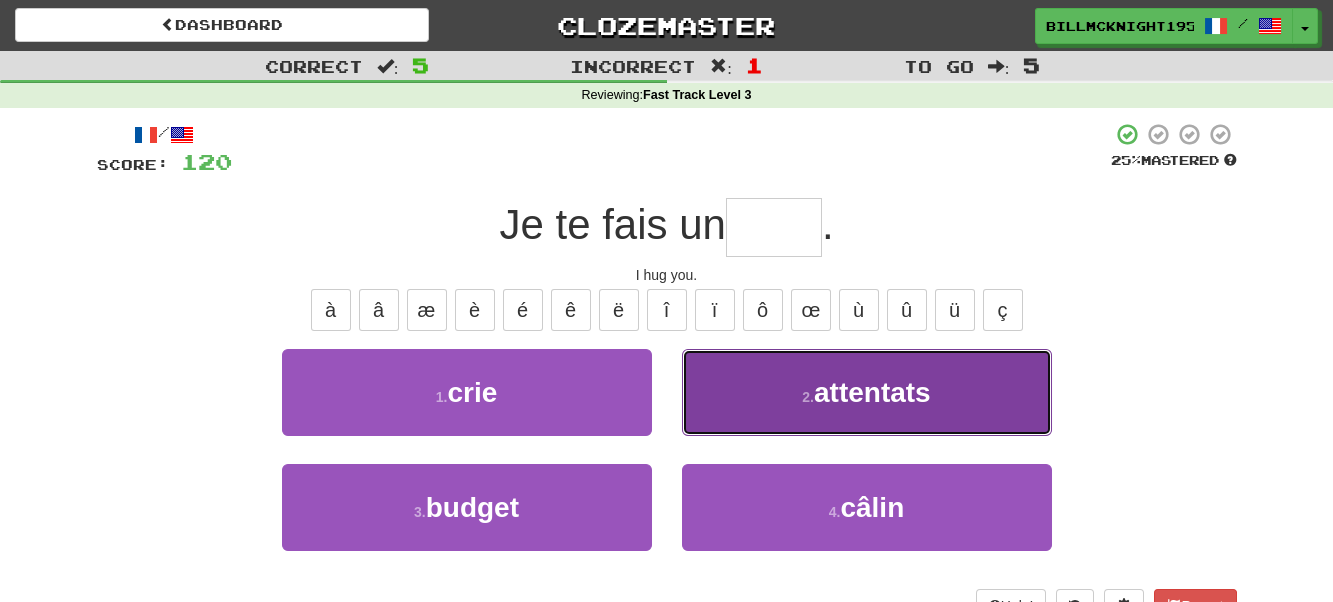 click on "attentats" at bounding box center [872, 392] 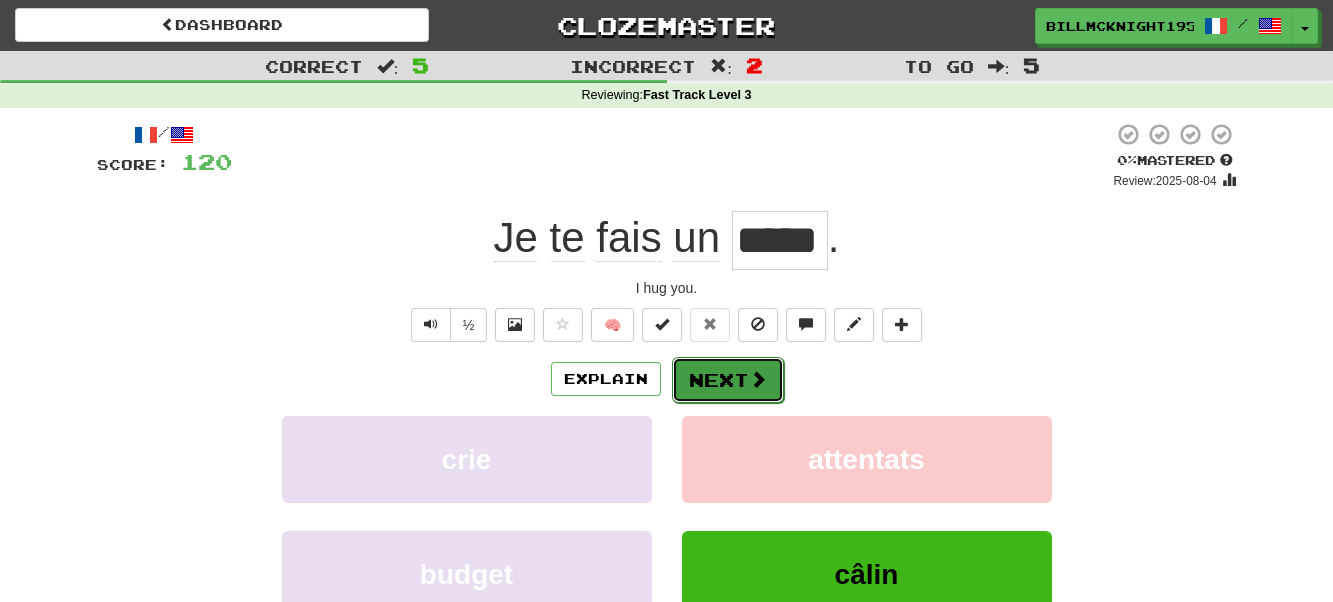 click on "Next" at bounding box center (728, 380) 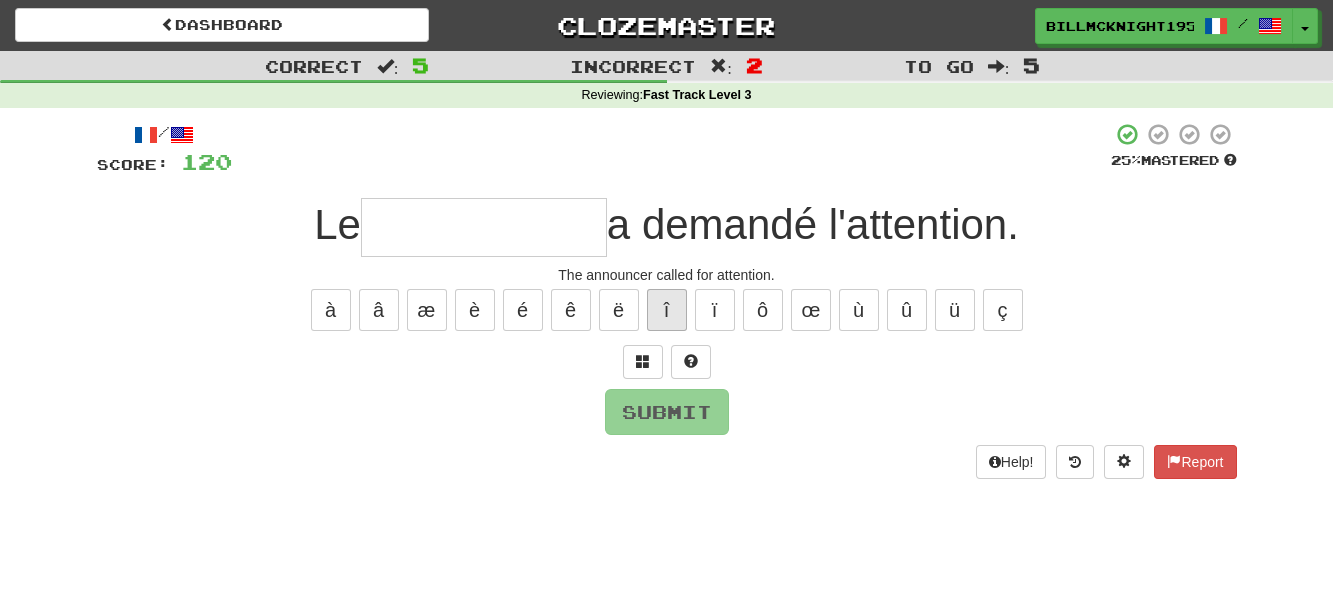 type on "*" 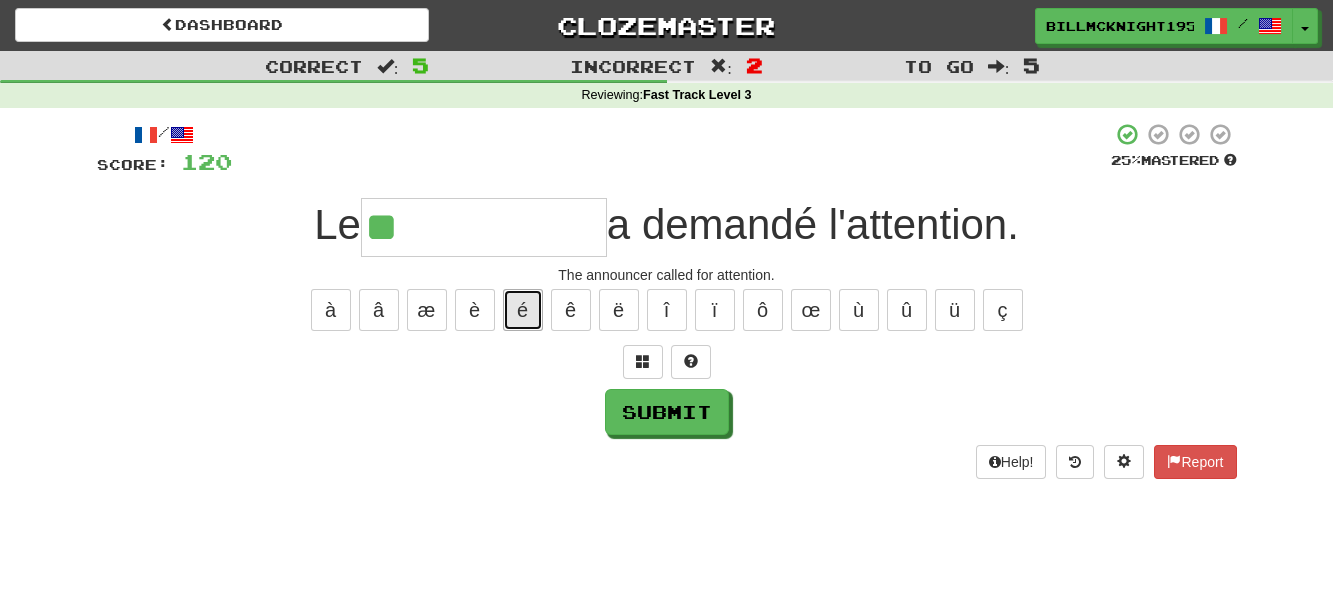 click on "é" at bounding box center (523, 310) 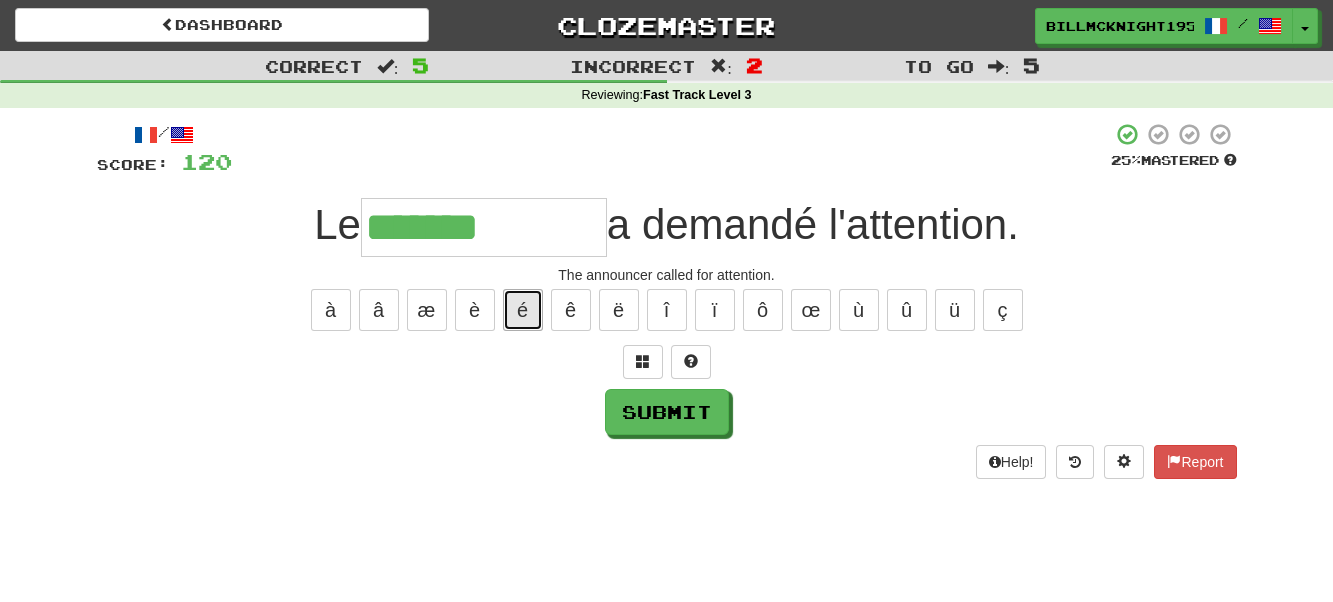 click on "é" at bounding box center (523, 310) 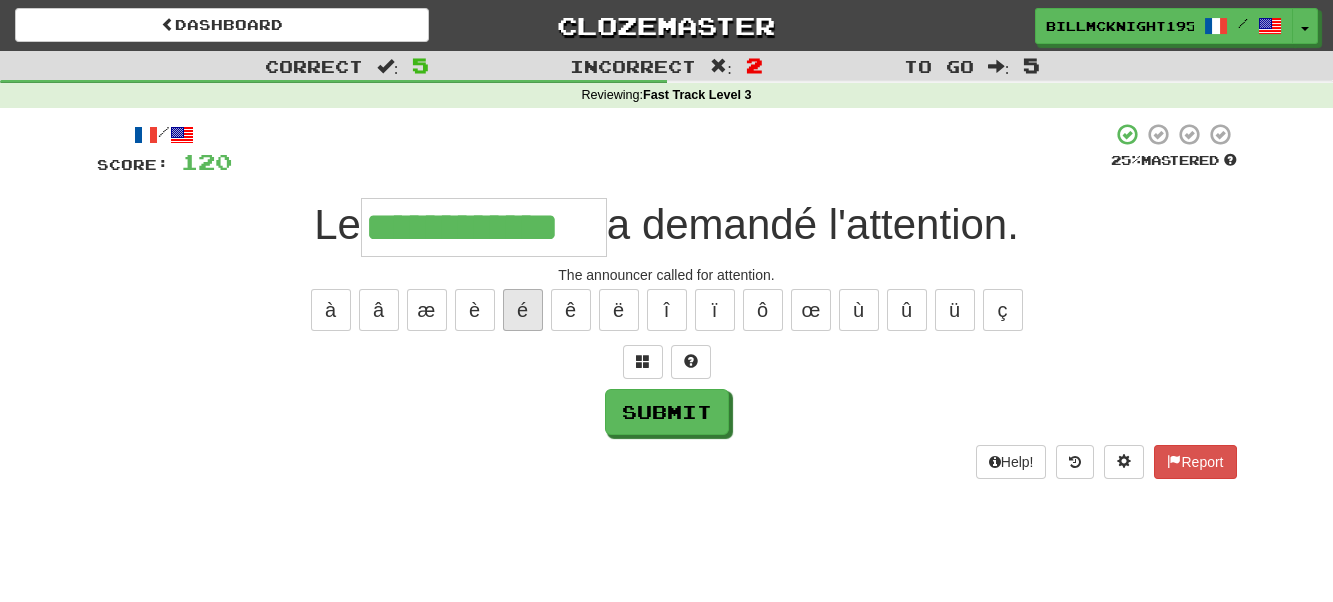 type on "**********" 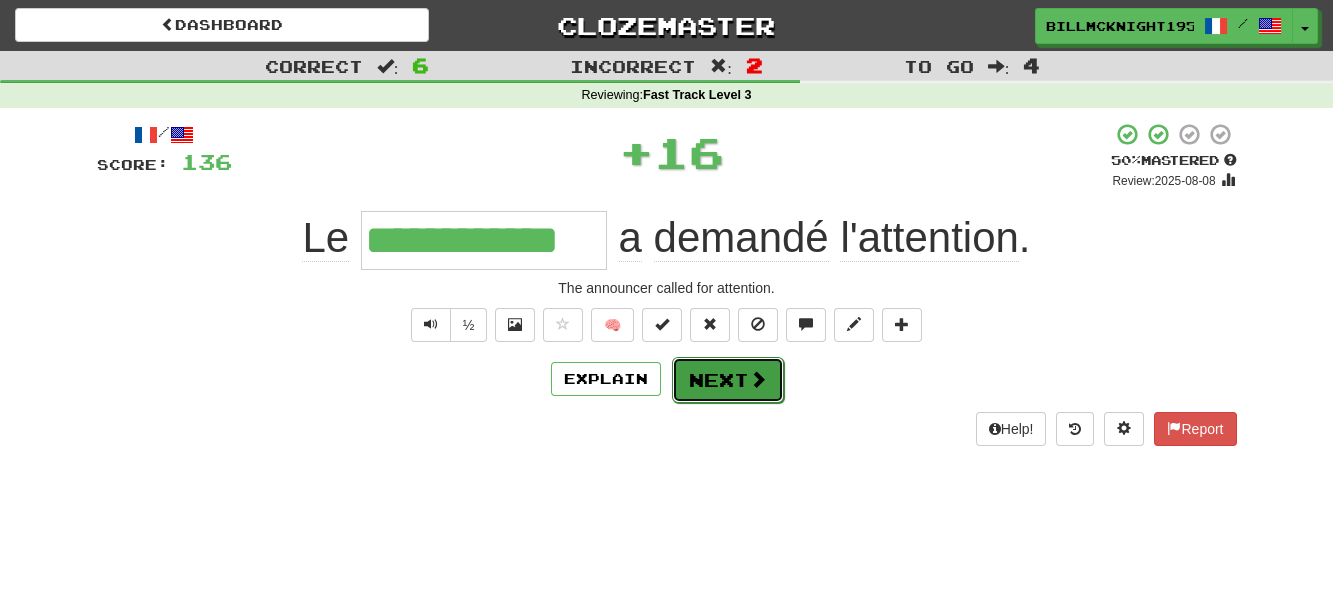 click on "Next" at bounding box center [728, 380] 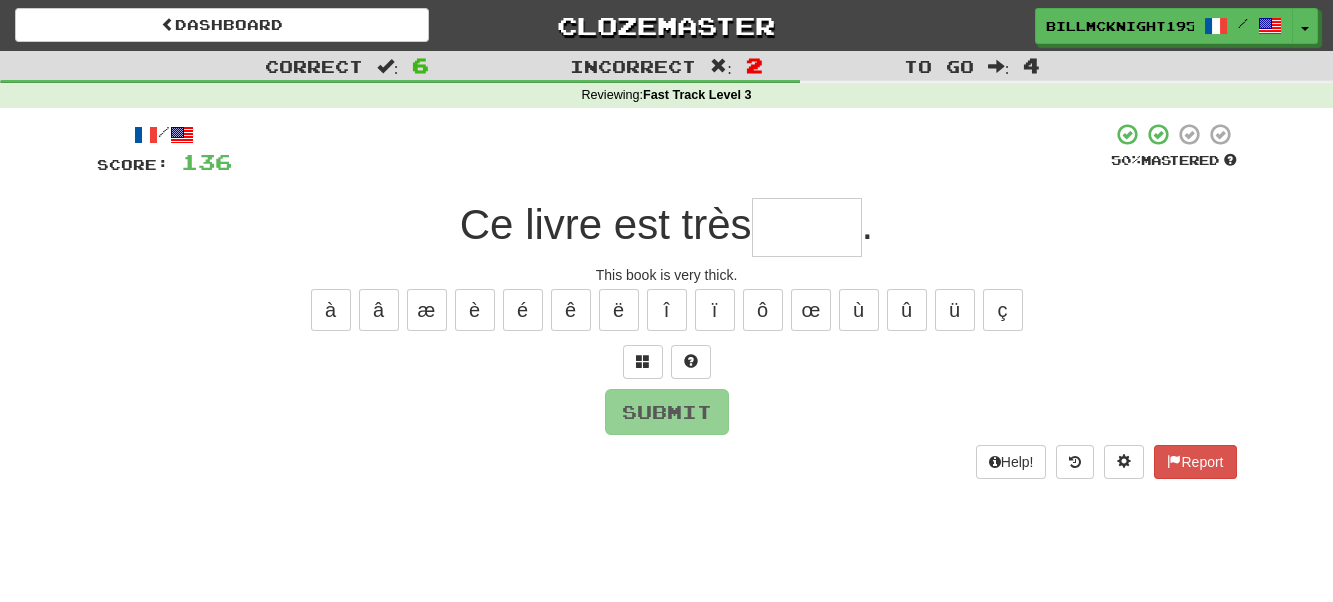 type on "*" 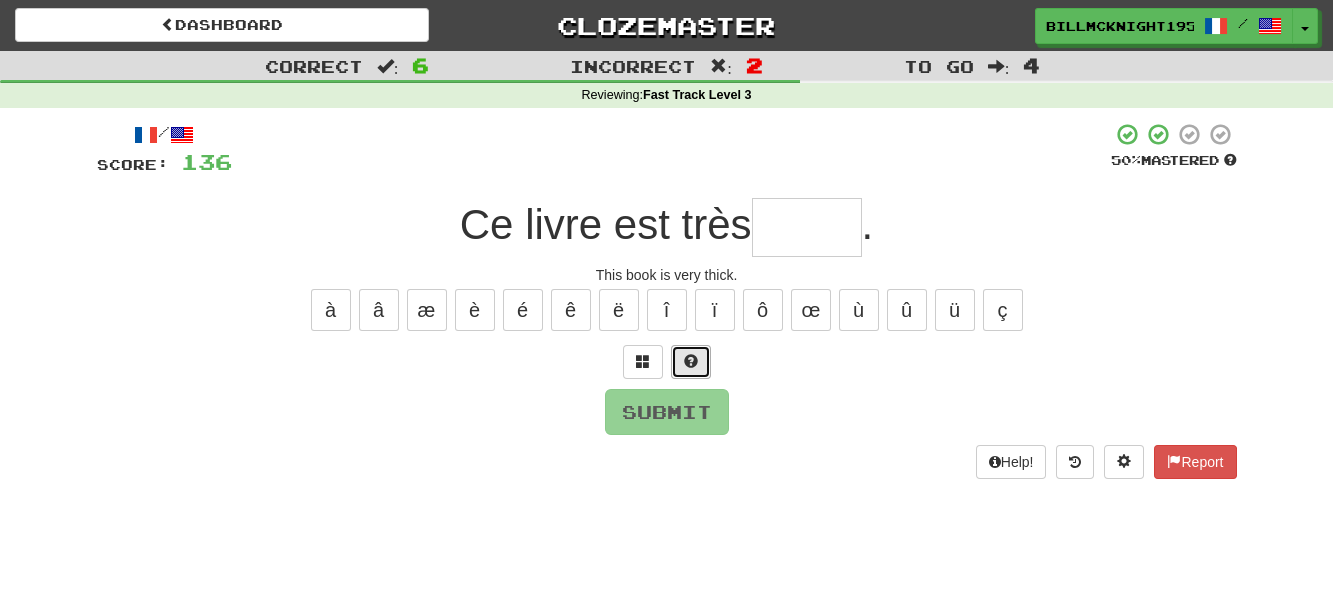 click at bounding box center (691, 361) 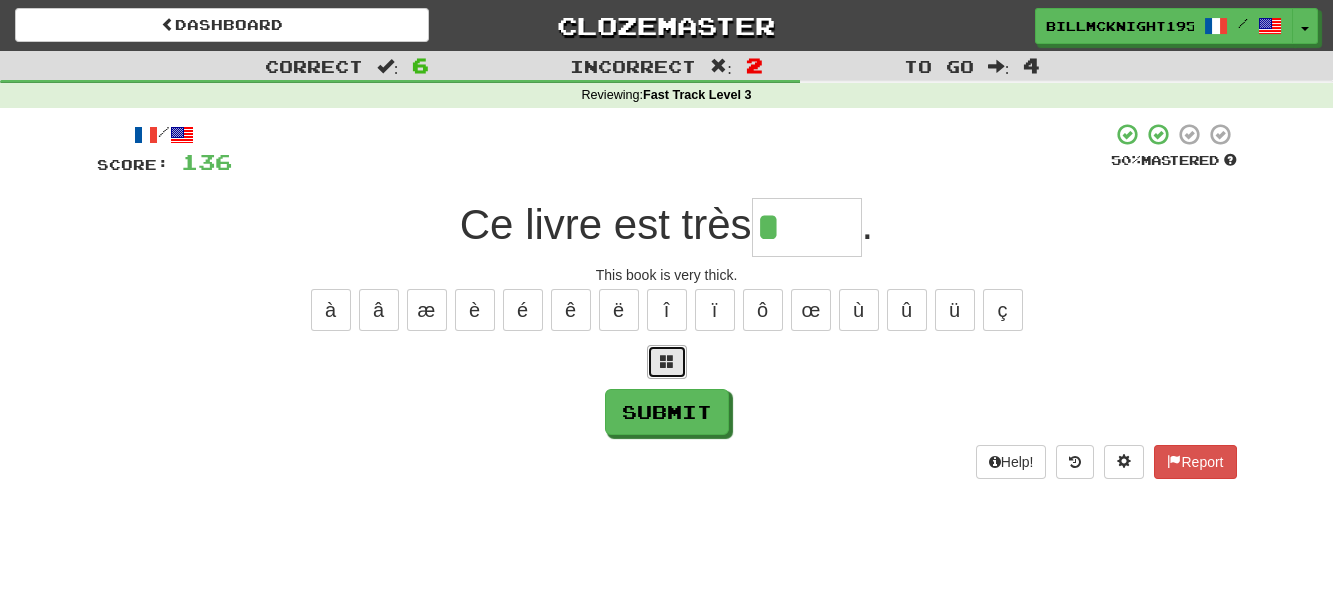 click at bounding box center (667, 361) 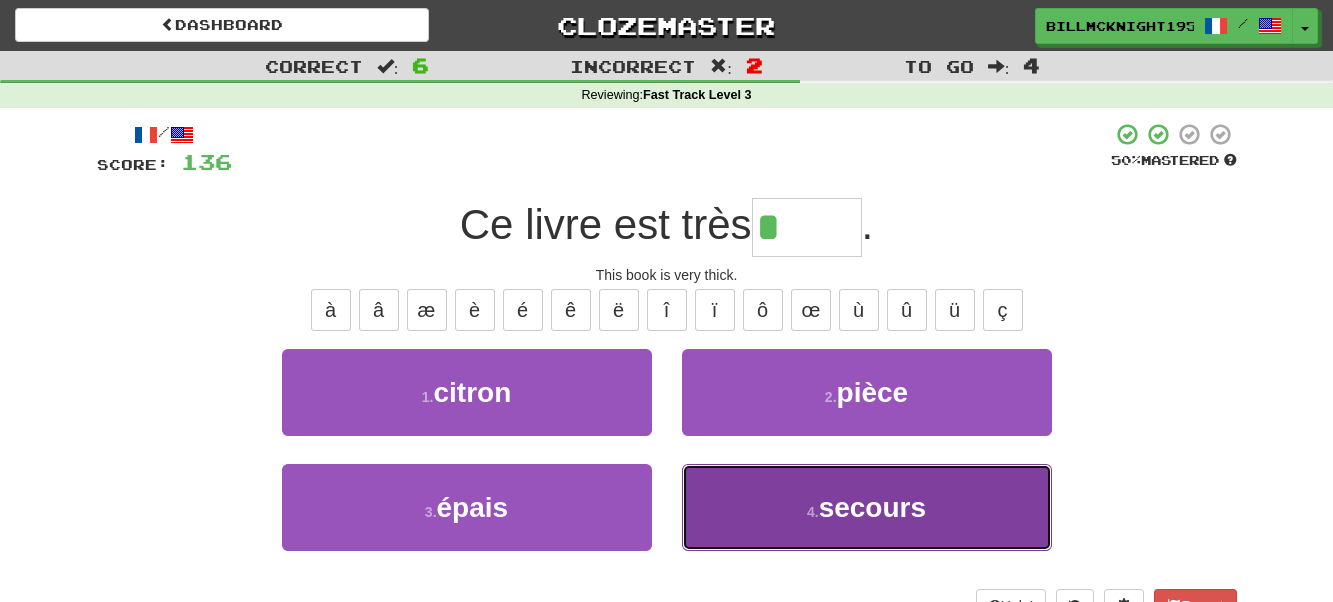 click on "secours" at bounding box center (872, 507) 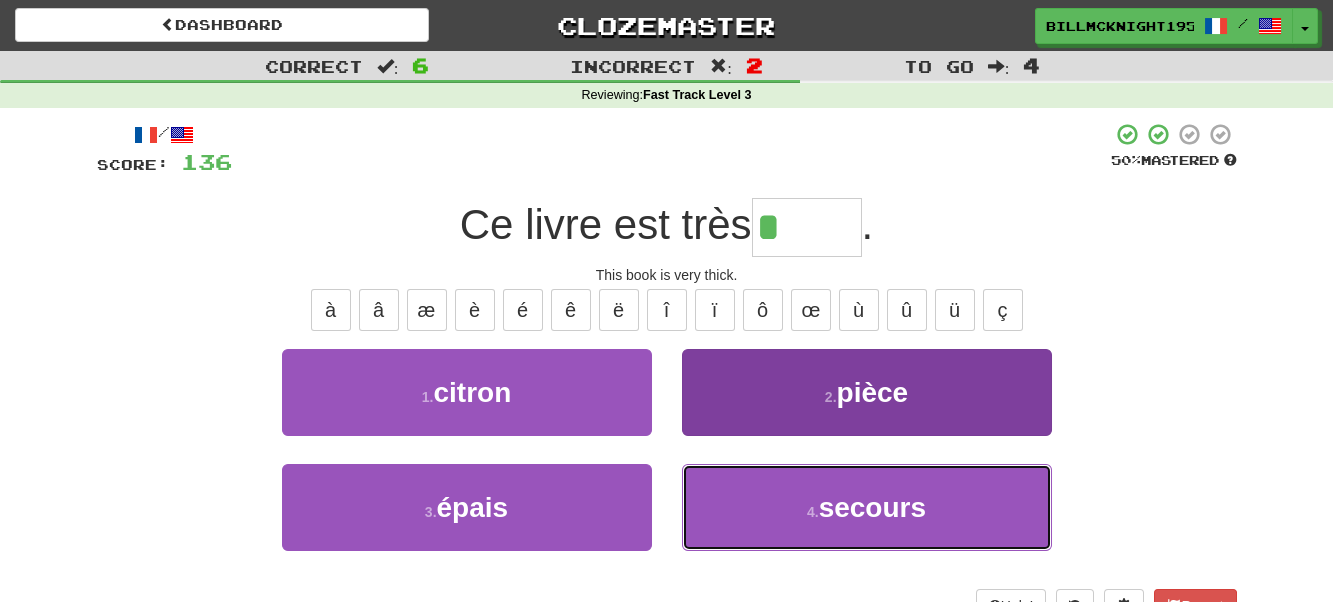 type on "*****" 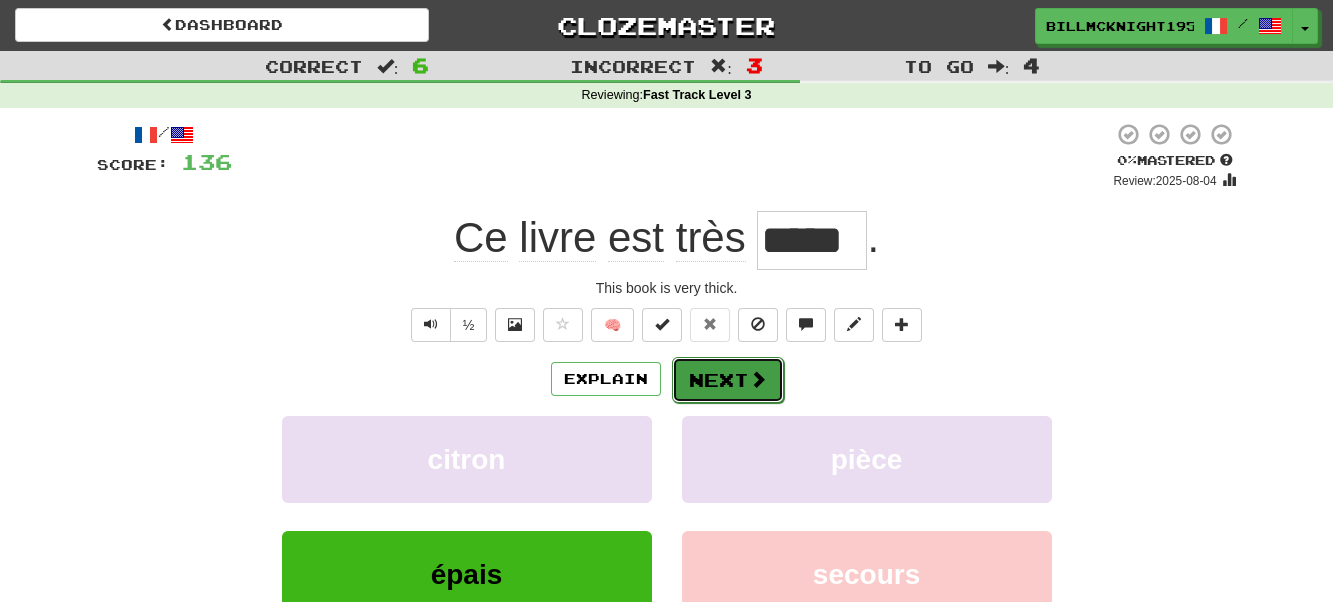 click on "Next" at bounding box center (728, 380) 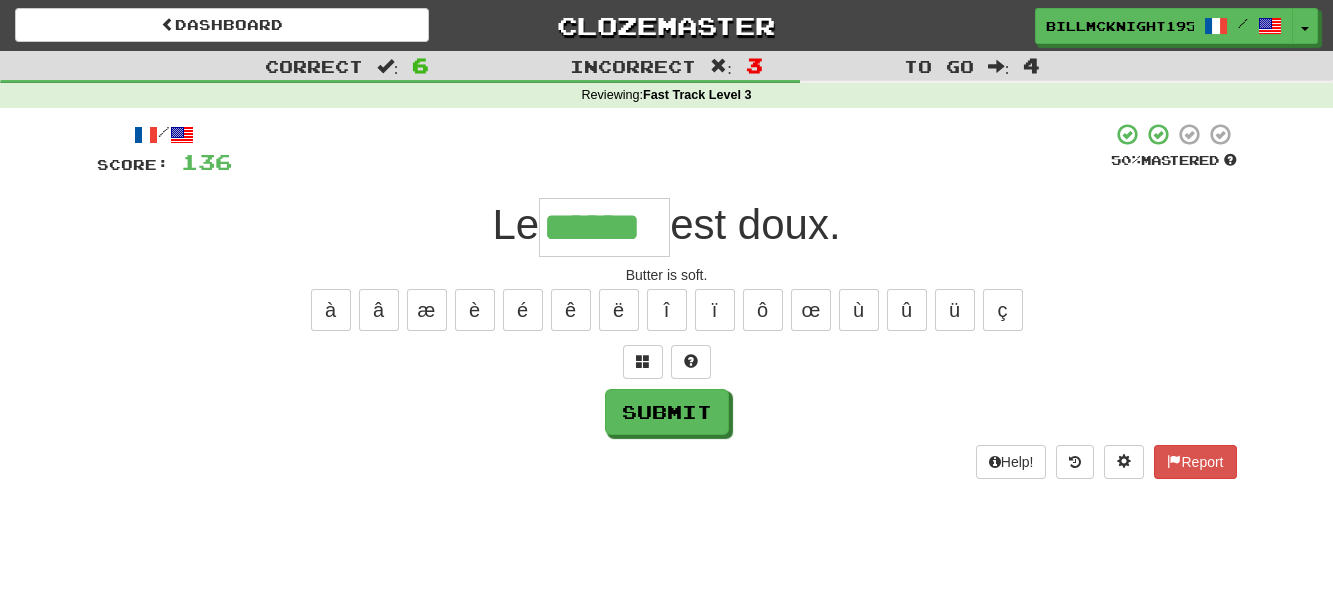 type on "******" 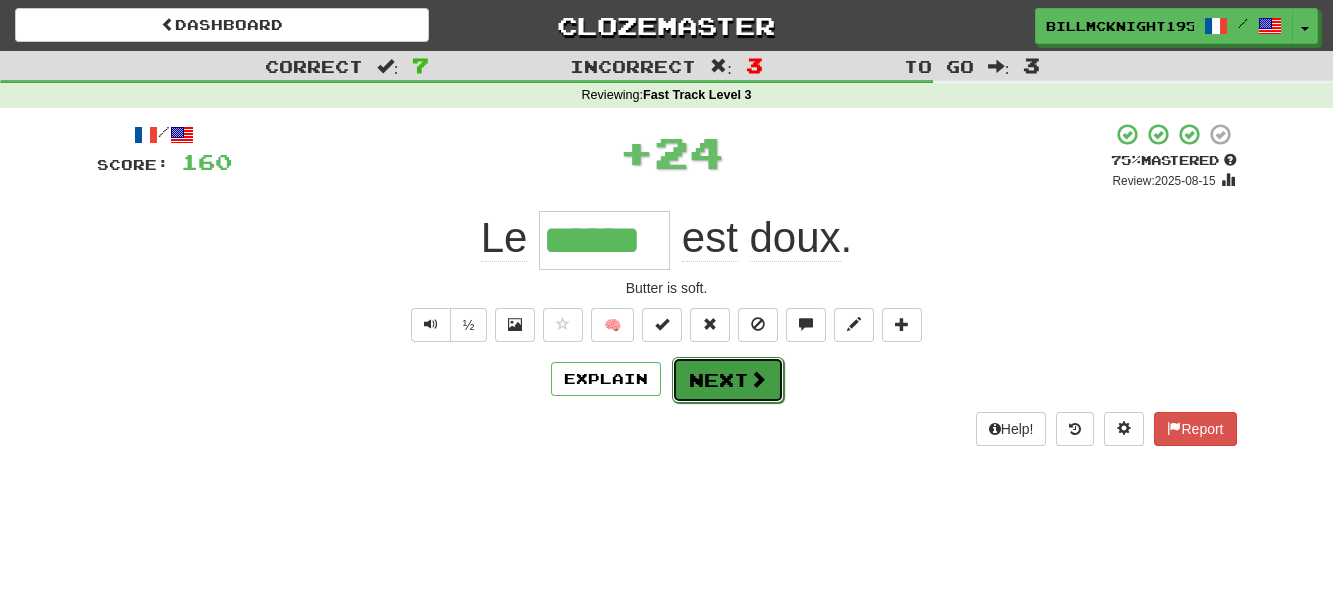click on "Next" at bounding box center (728, 380) 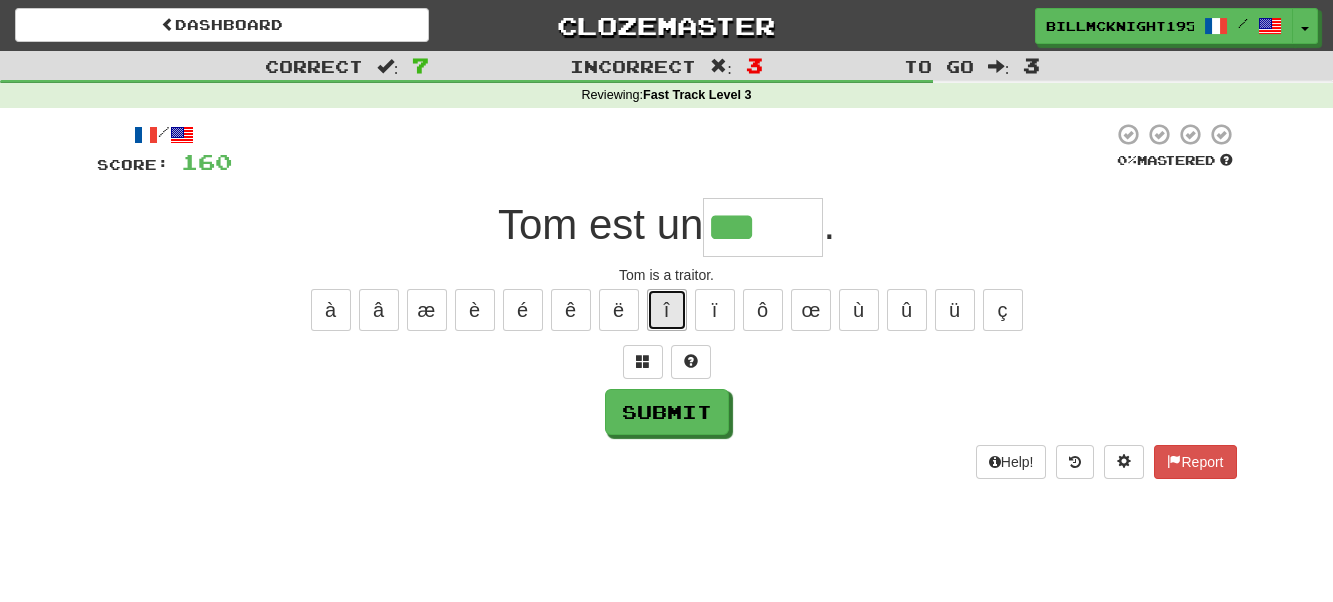 click on "î" at bounding box center [667, 310] 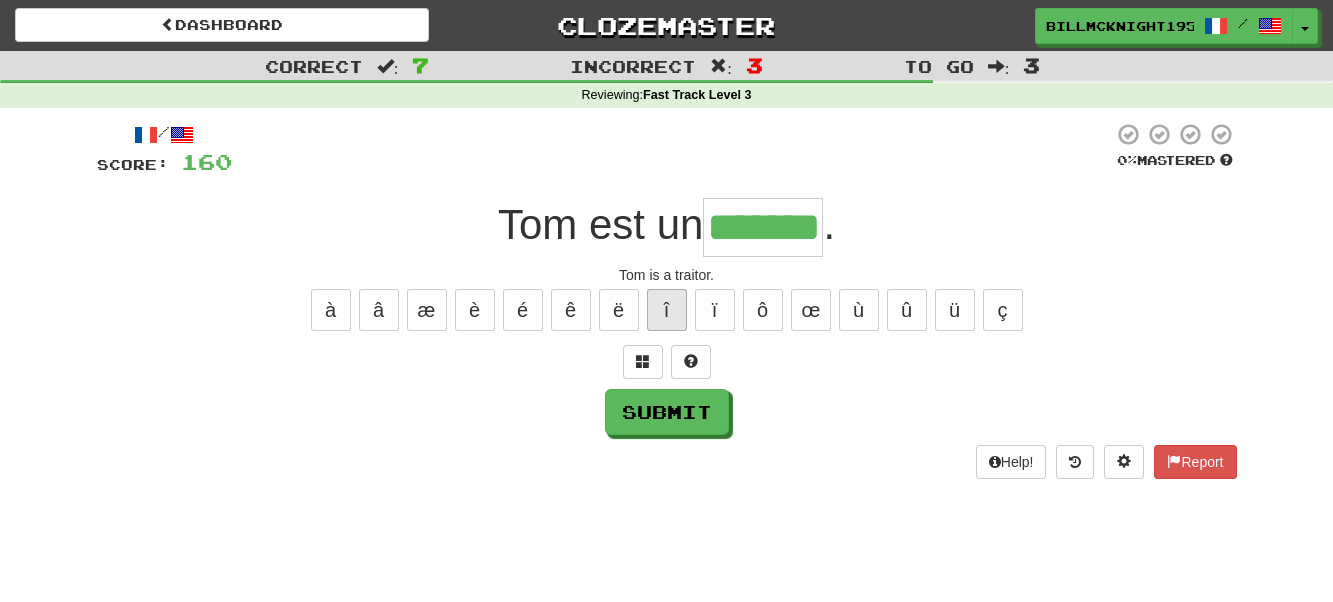type on "*******" 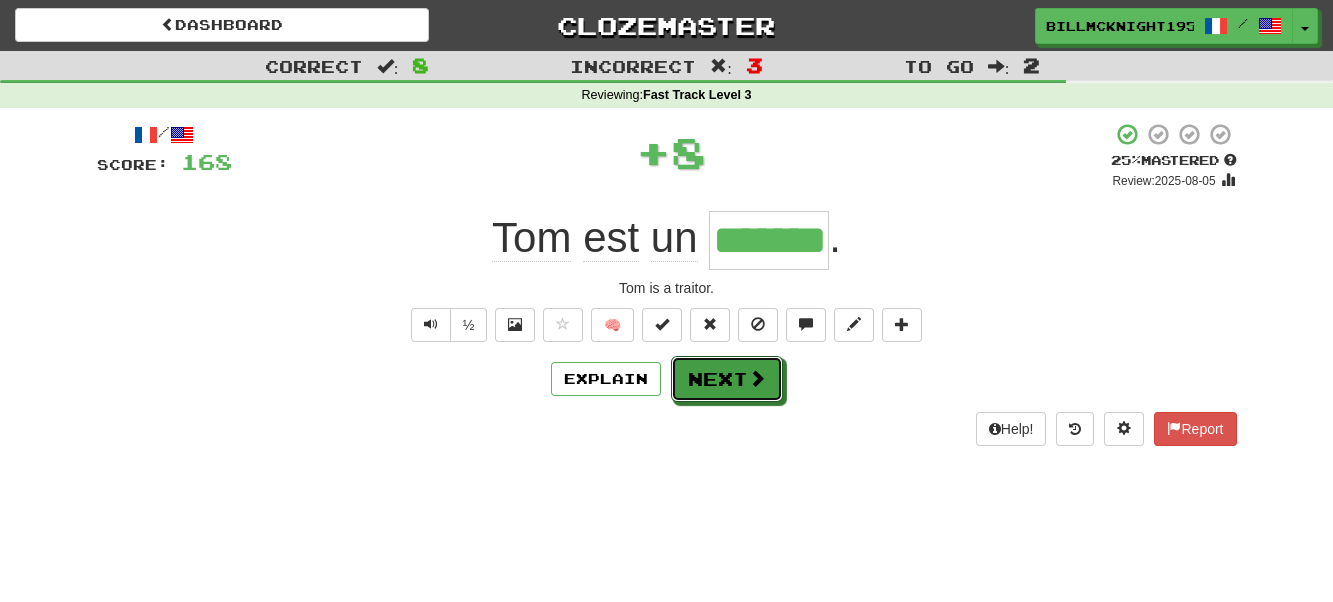 click on "Next" at bounding box center (727, 379) 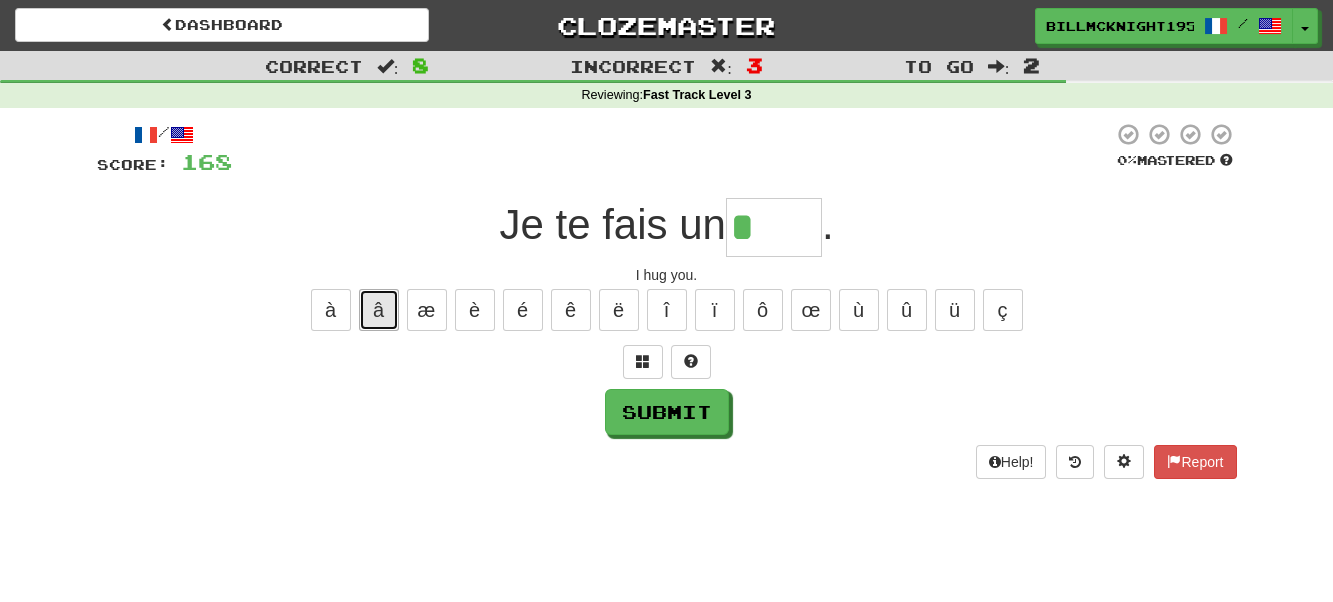click on "â" at bounding box center (379, 310) 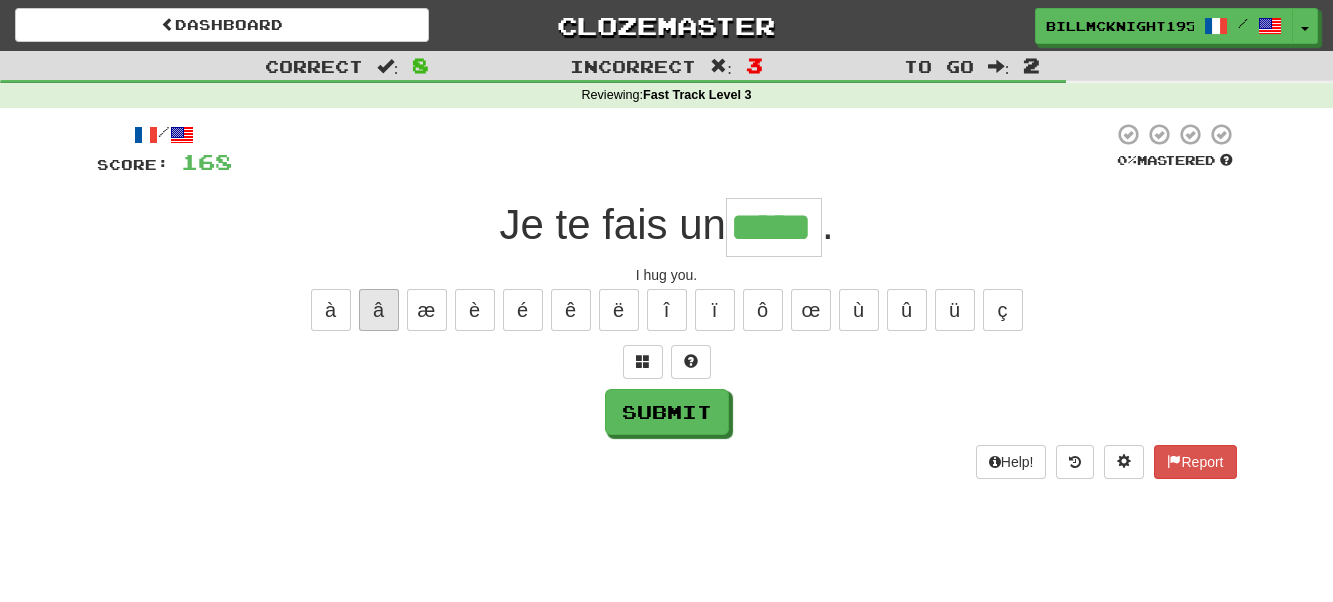 type on "*****" 